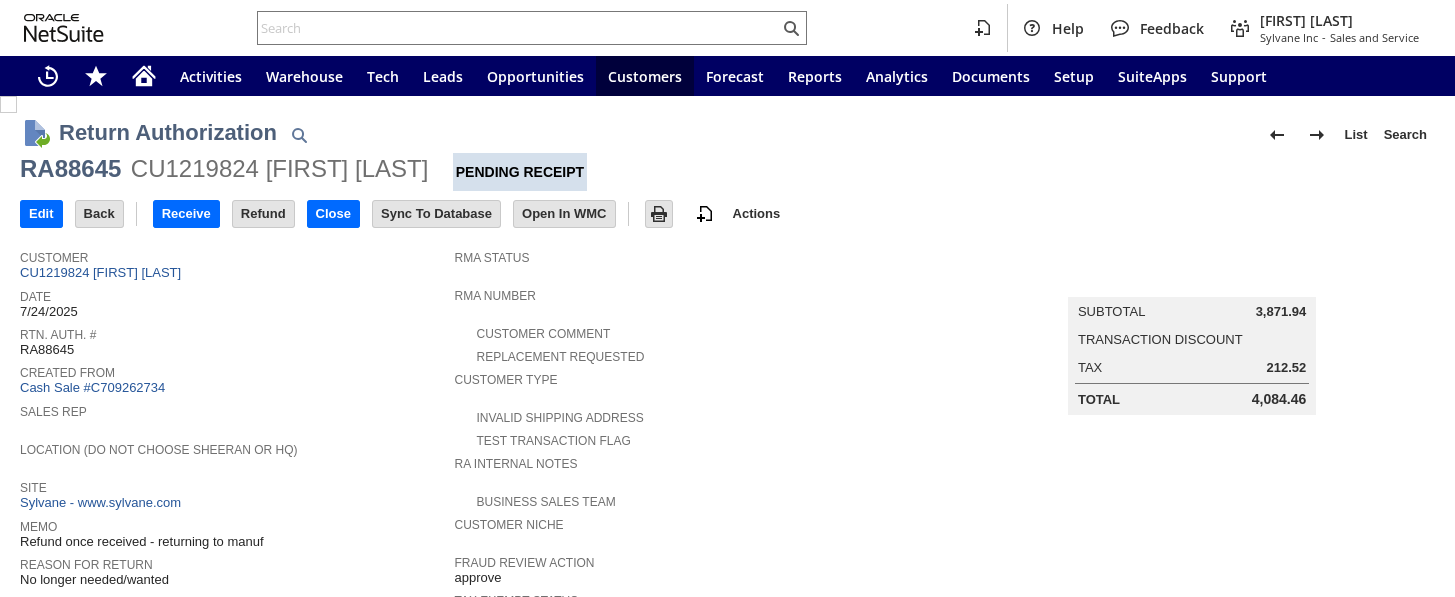scroll, scrollTop: 0, scrollLeft: 0, axis: both 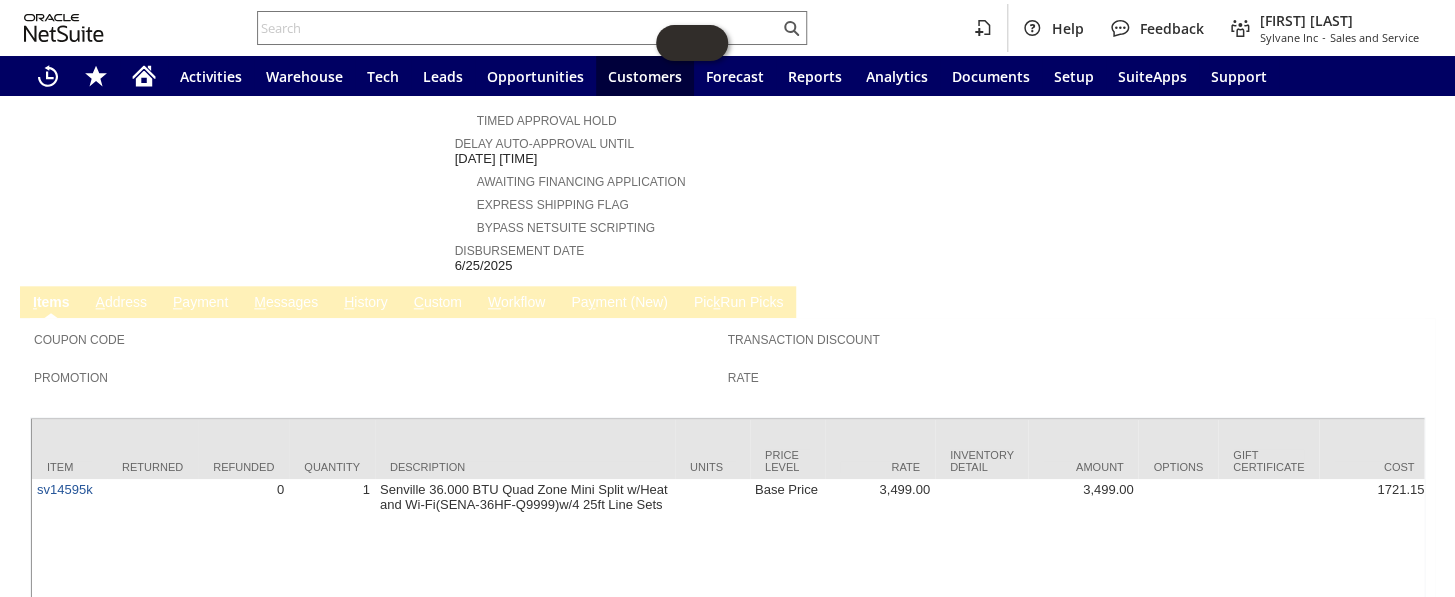 click on "H" at bounding box center [349, 302] 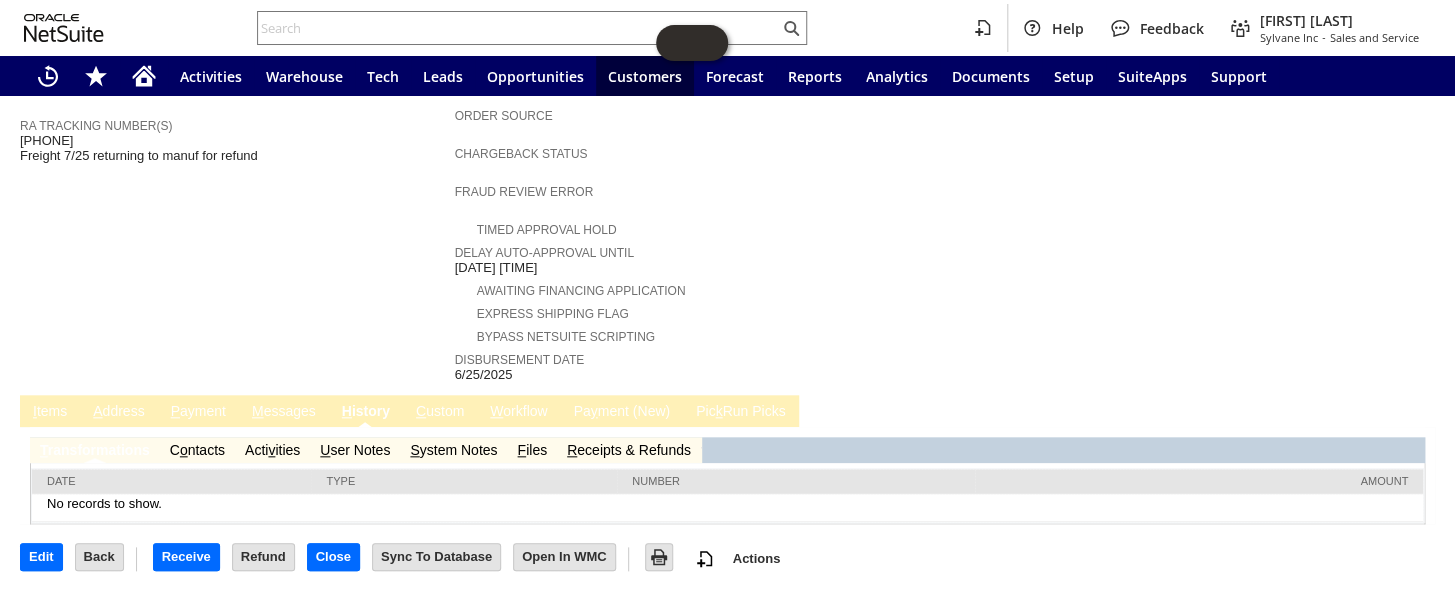 scroll, scrollTop: 671, scrollLeft: 0, axis: vertical 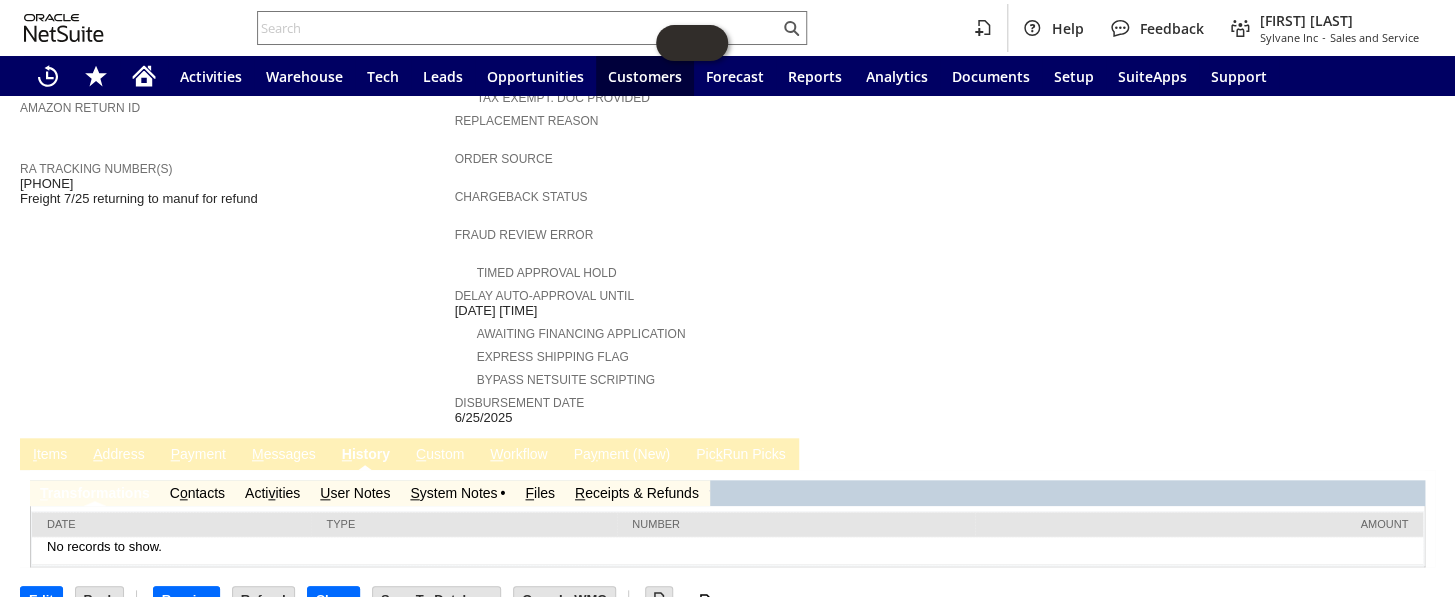 click on "S ystem Notes" at bounding box center (453, 493) 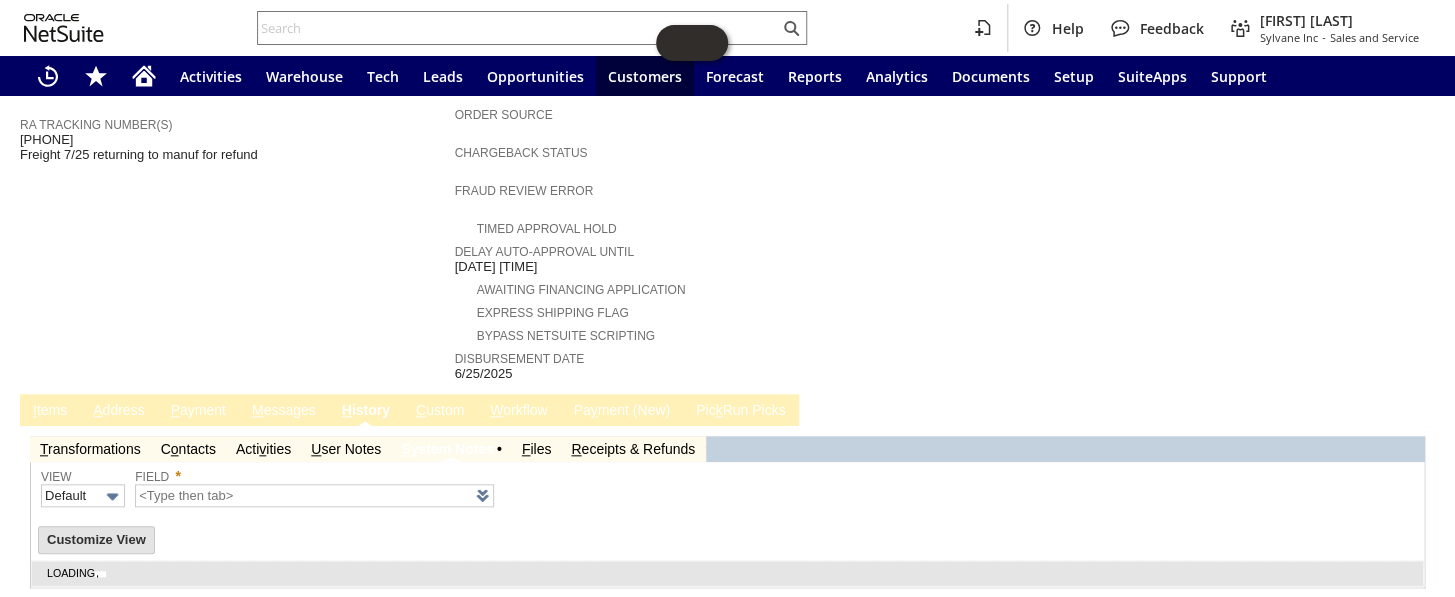 scroll, scrollTop: 738, scrollLeft: 0, axis: vertical 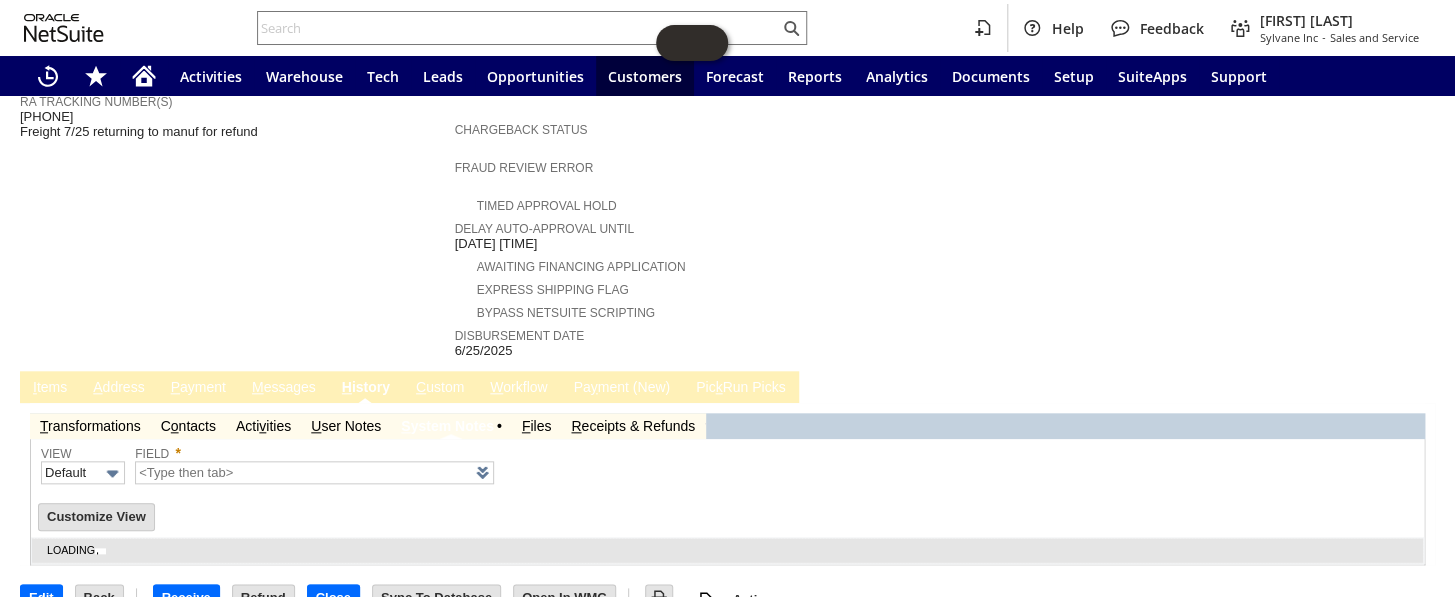 type on "1 to 25 of 80" 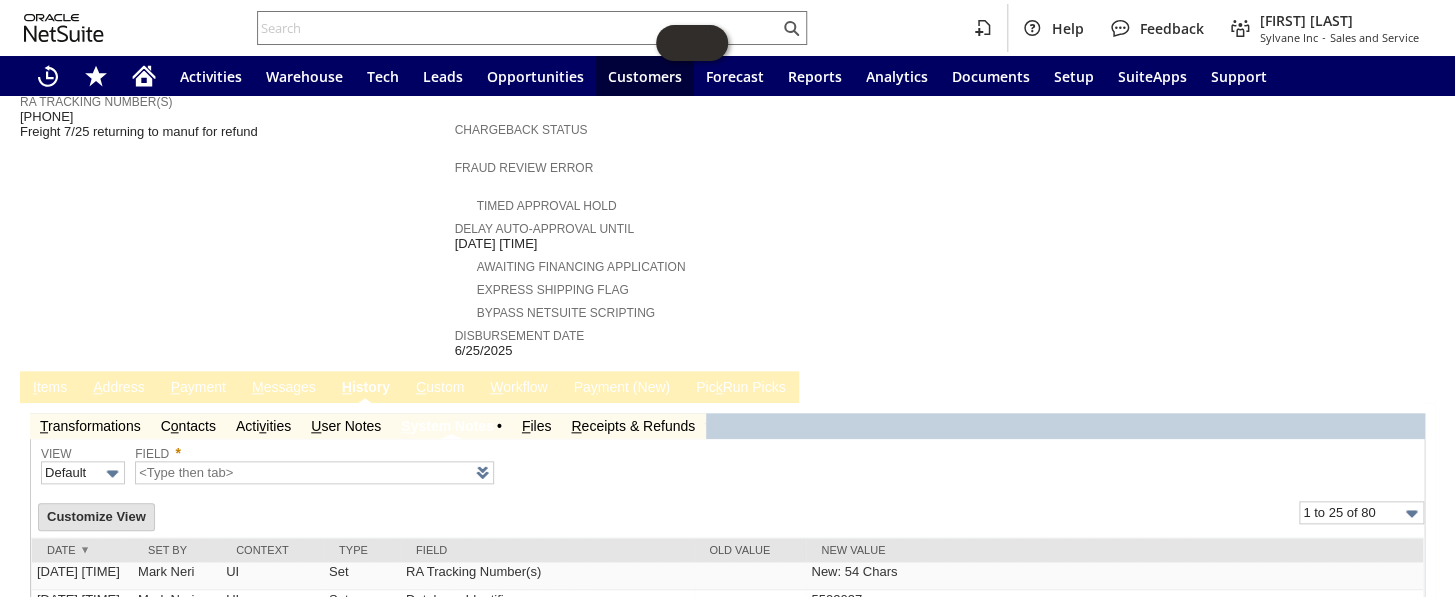 scroll, scrollTop: 0, scrollLeft: 0, axis: both 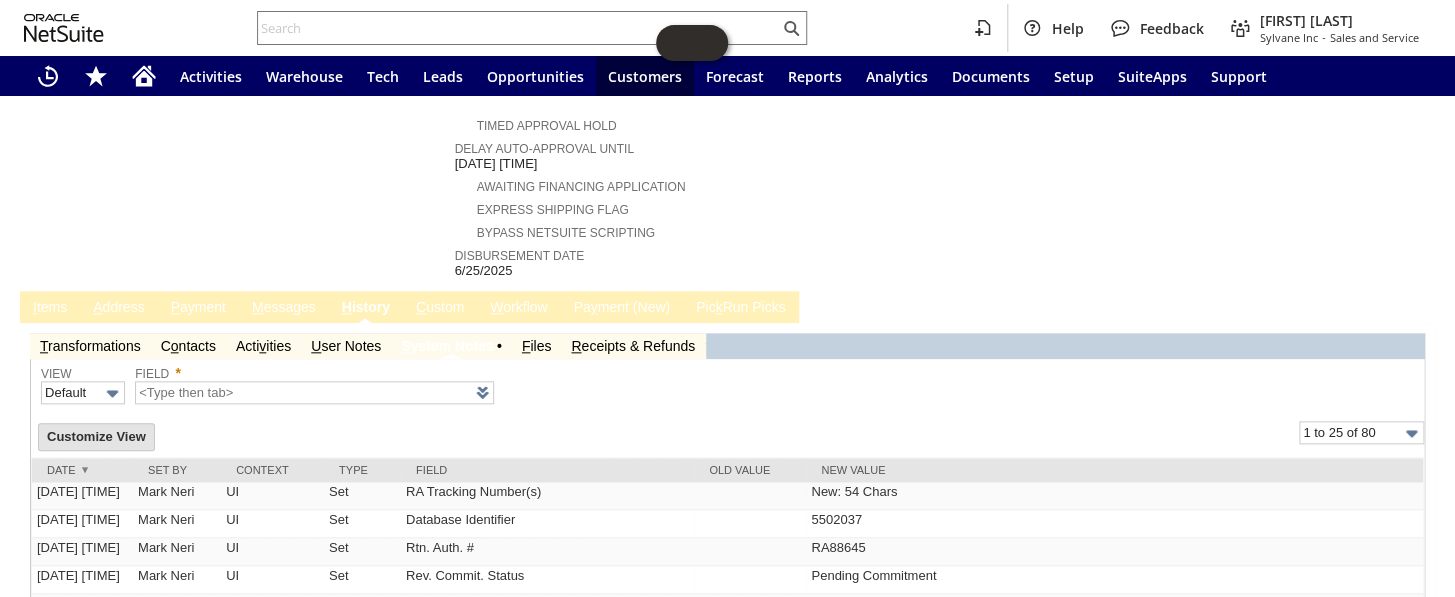 click on "I tems" at bounding box center (50, 307) 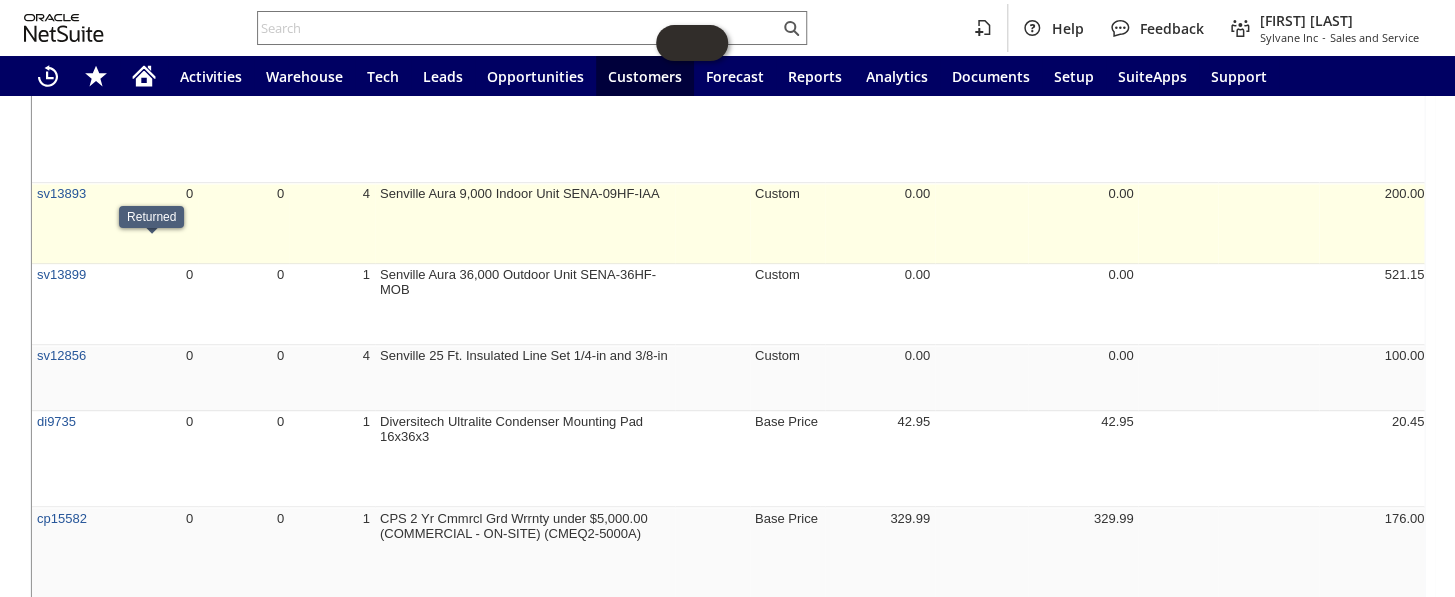 scroll, scrollTop: 1278, scrollLeft: 0, axis: vertical 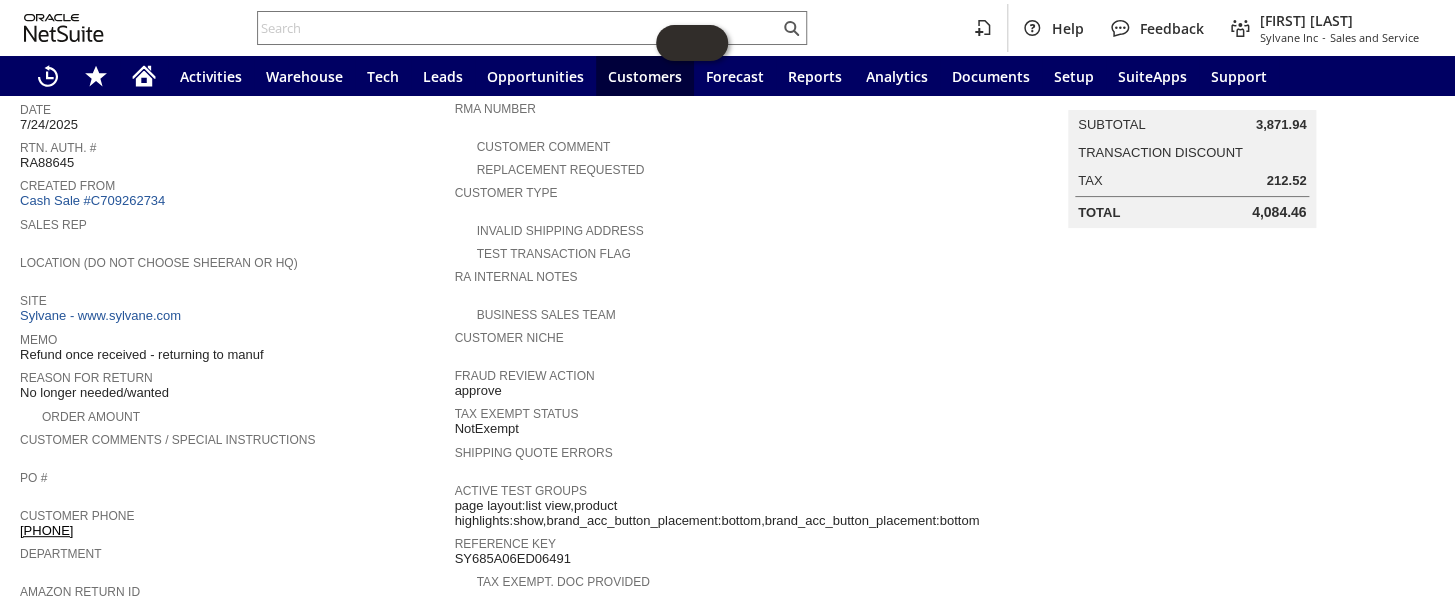 click on "Created From" at bounding box center (232, 183) 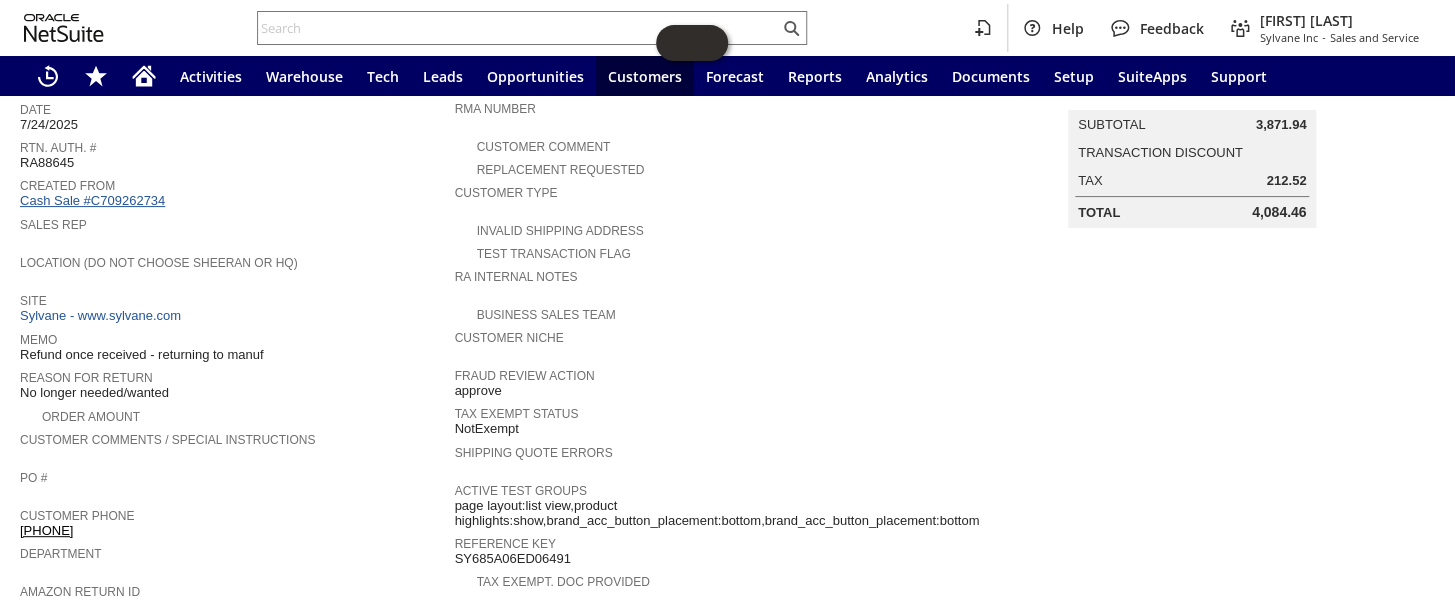 click on "Cash Sale #C709262734" at bounding box center [92, 200] 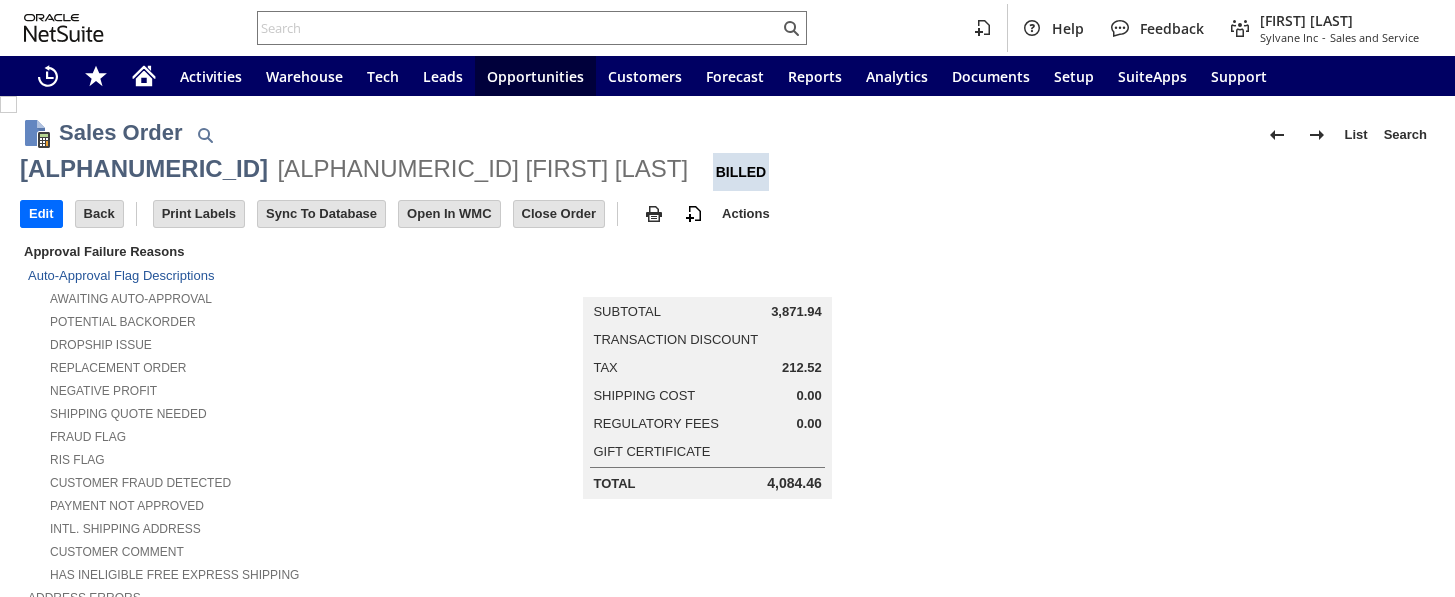 scroll, scrollTop: 0, scrollLeft: 0, axis: both 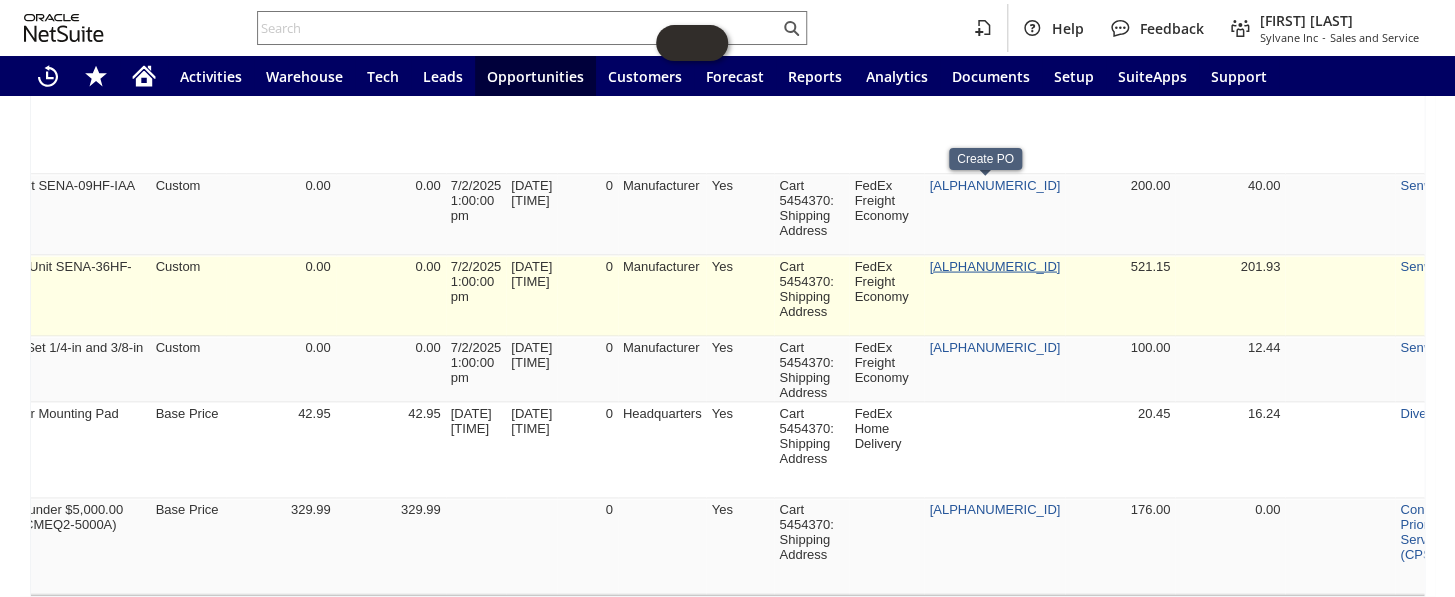 click on "P216927" at bounding box center [994, 265] 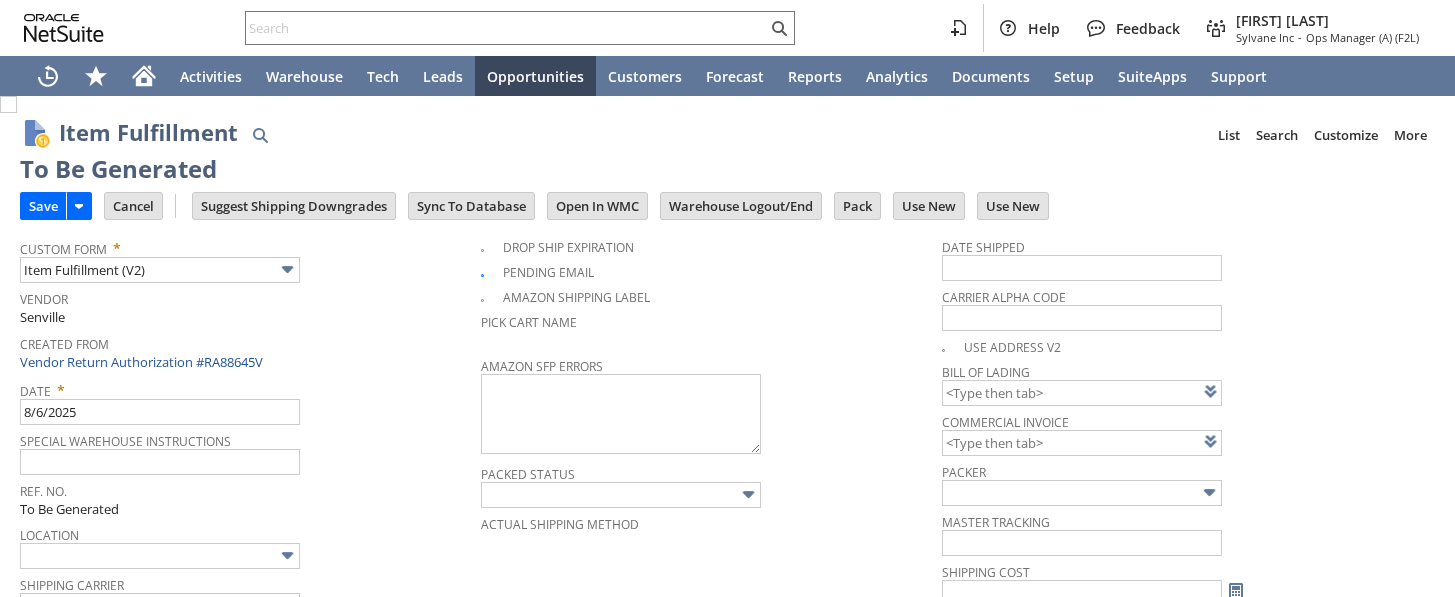 scroll, scrollTop: 0, scrollLeft: 0, axis: both 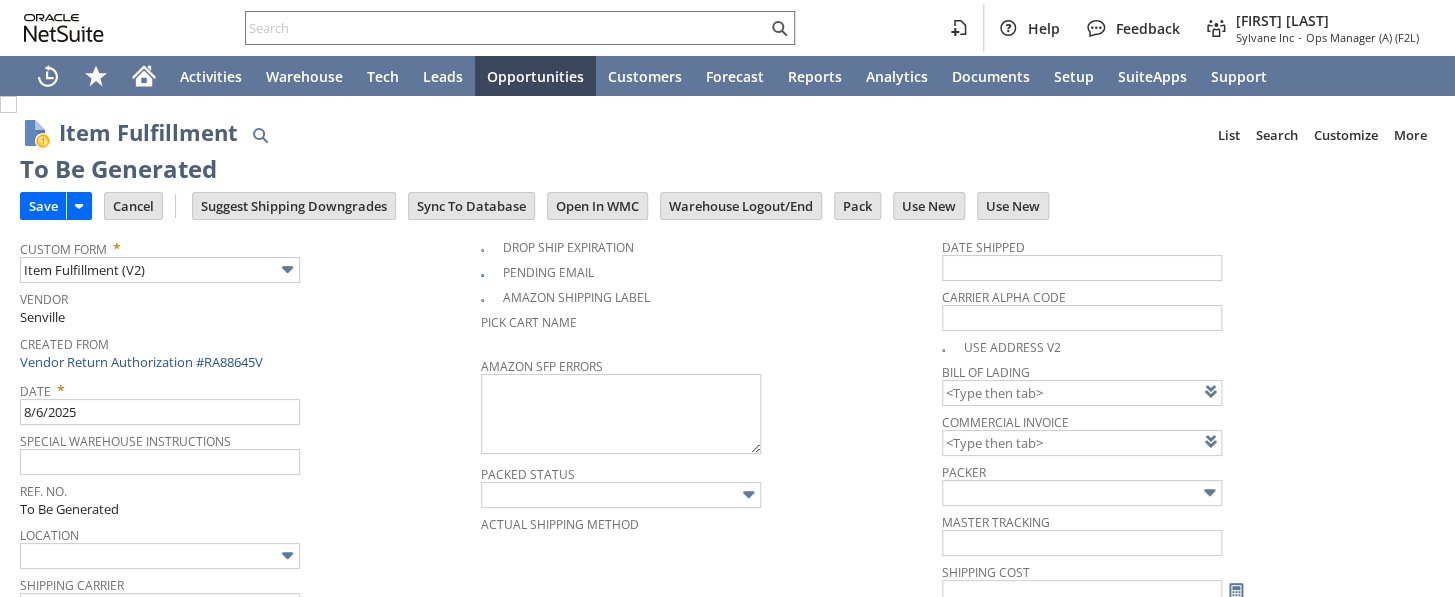 type on "0.00" 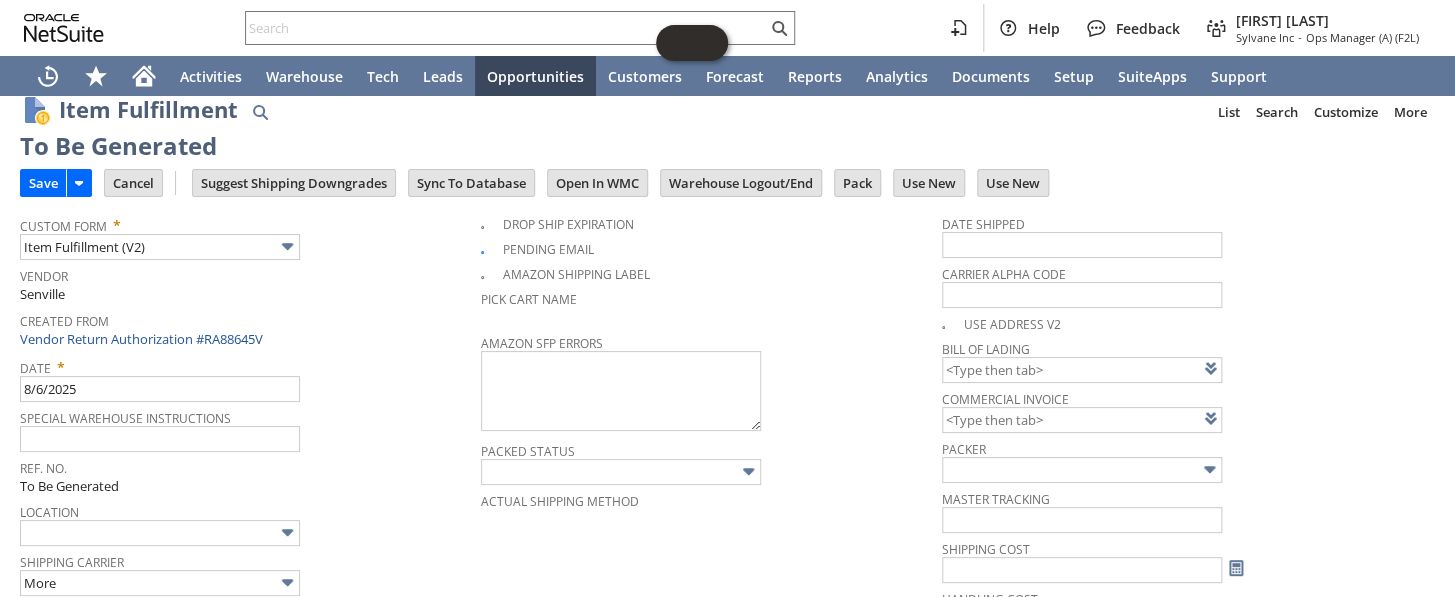 scroll, scrollTop: 0, scrollLeft: 0, axis: both 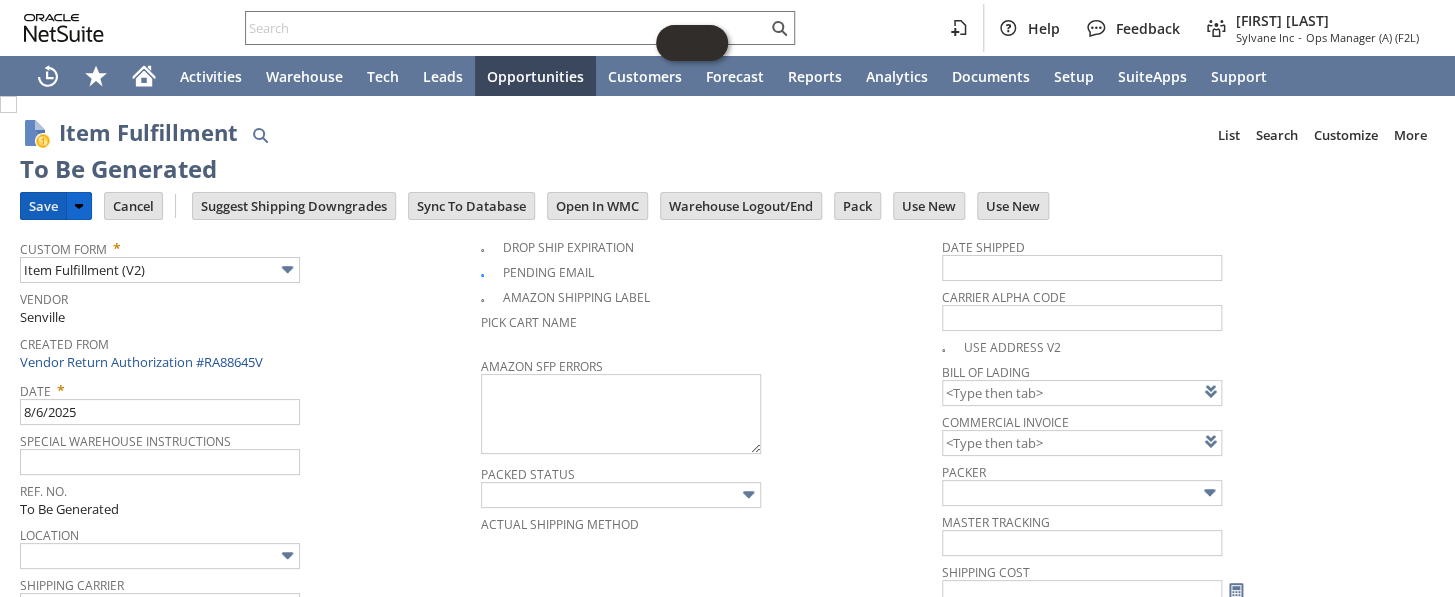 click on "Save" at bounding box center [43, 206] 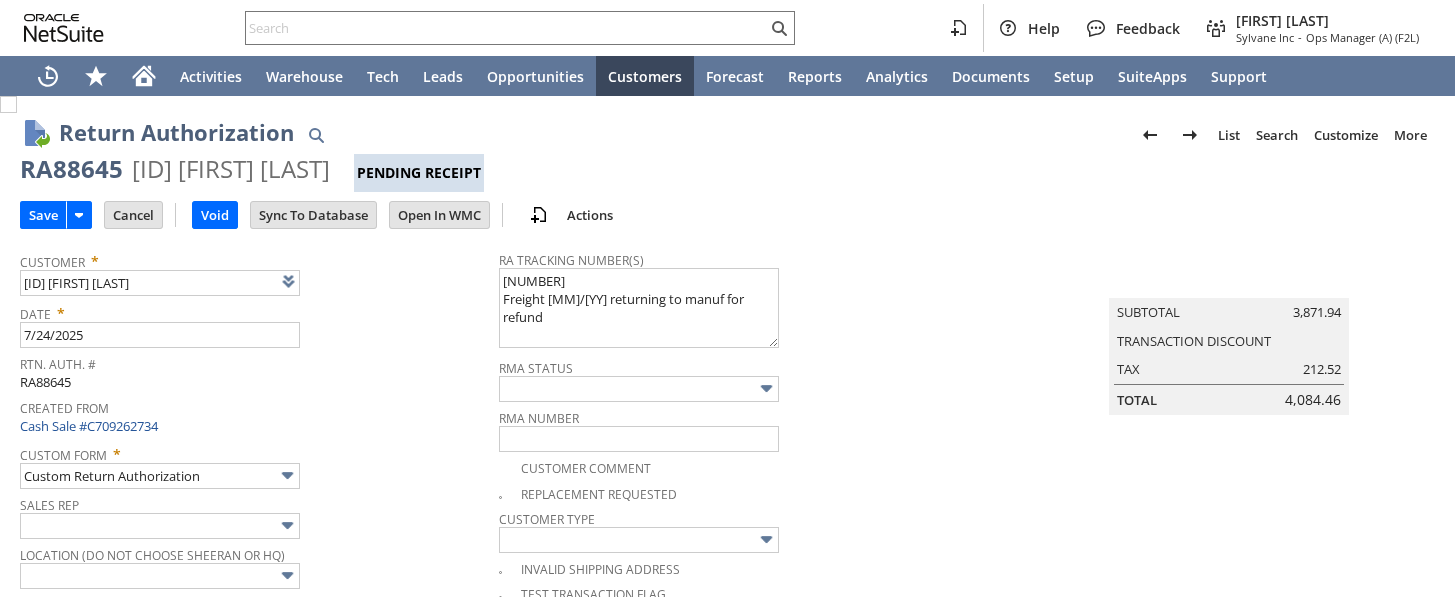 scroll, scrollTop: 0, scrollLeft: 0, axis: both 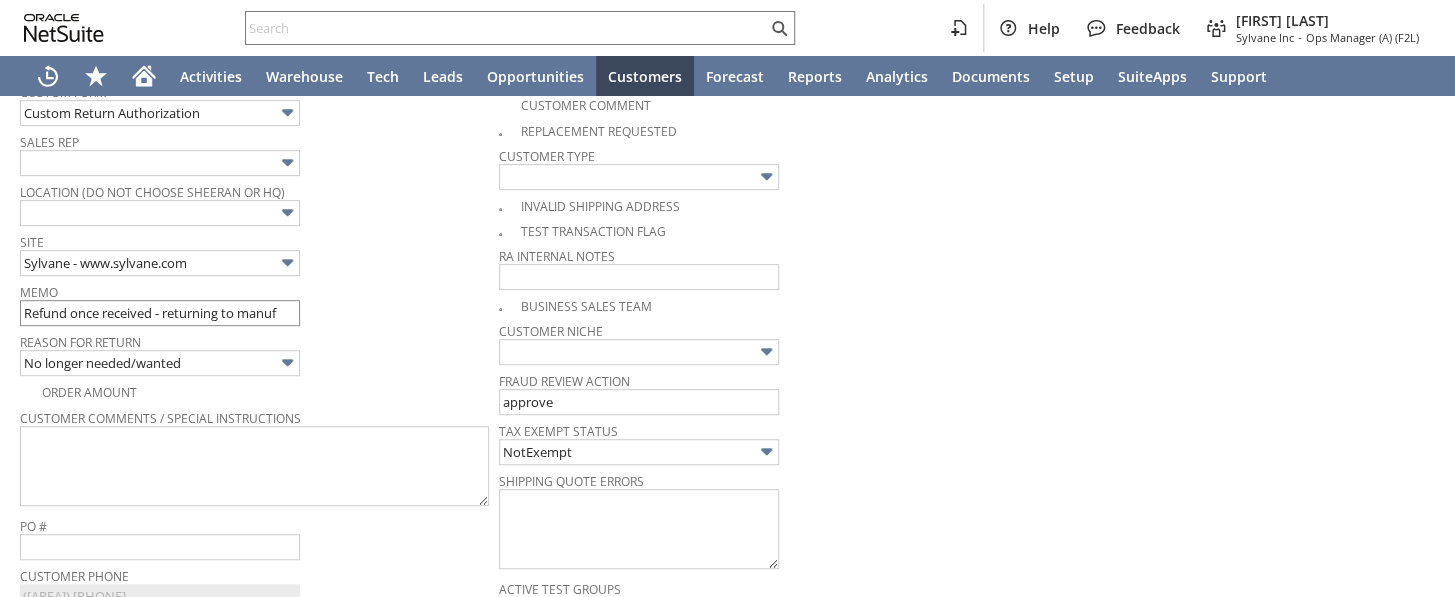 type on "Add" 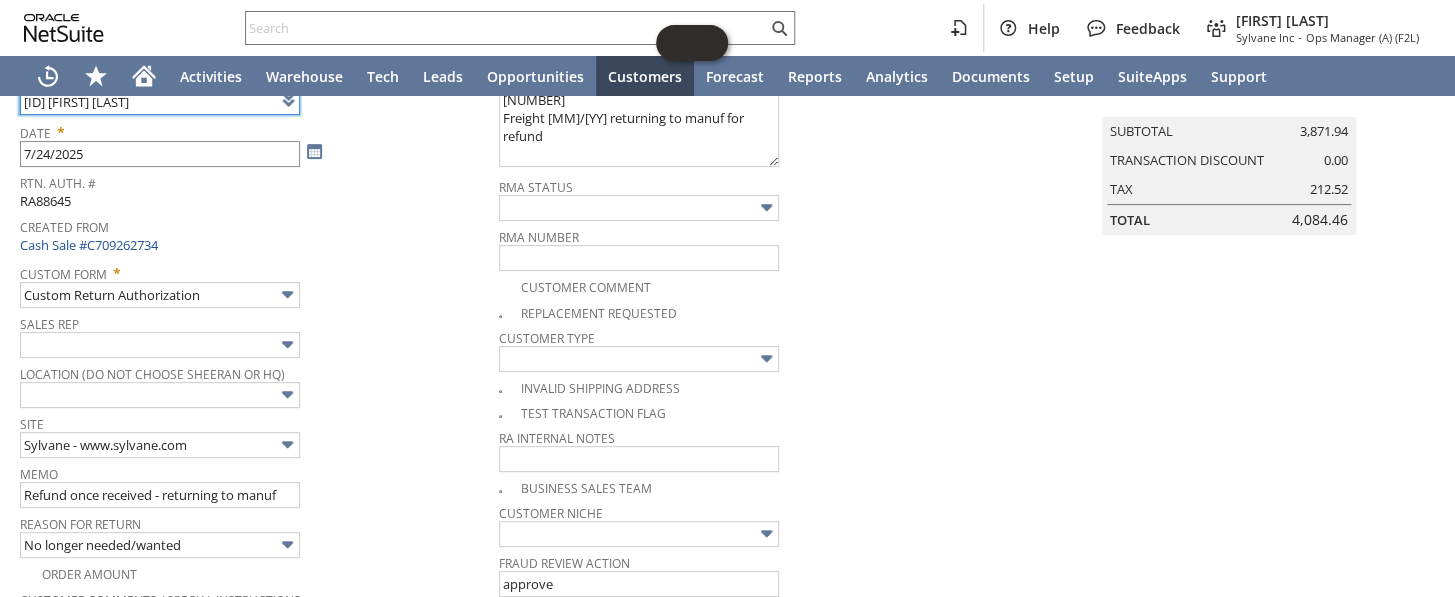scroll, scrollTop: 272, scrollLeft: 0, axis: vertical 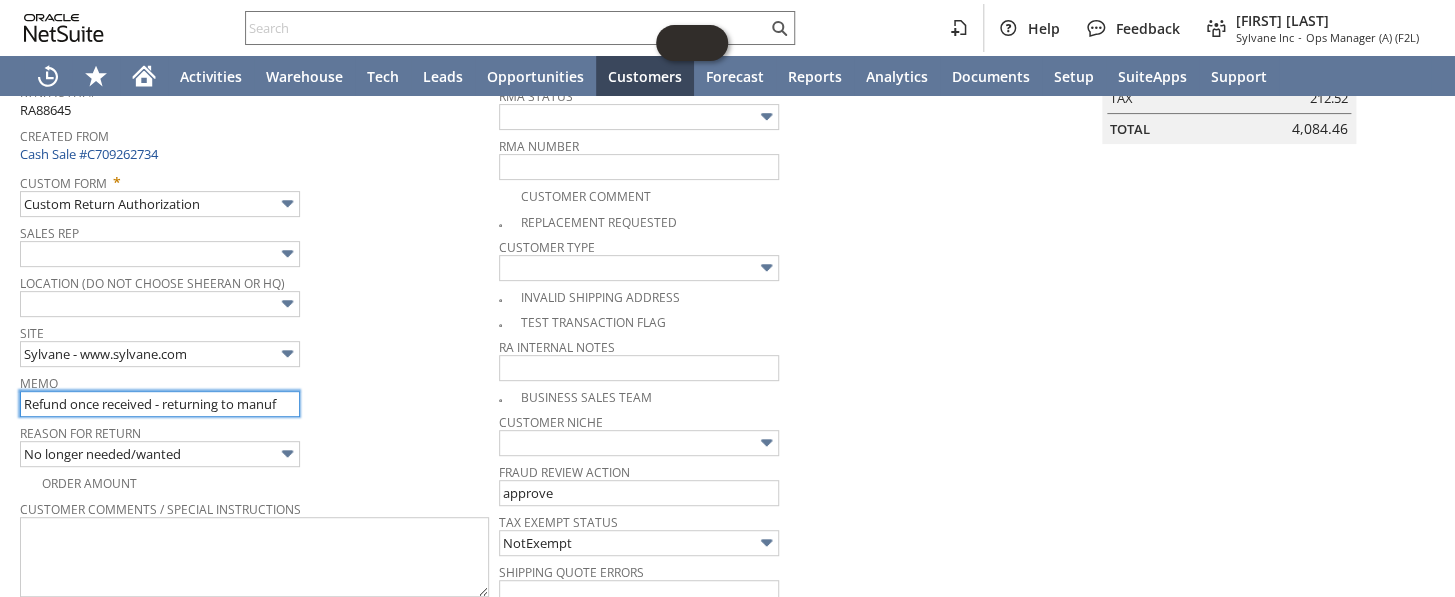 click on "Refund once received - returning to manuf" at bounding box center (160, 404) 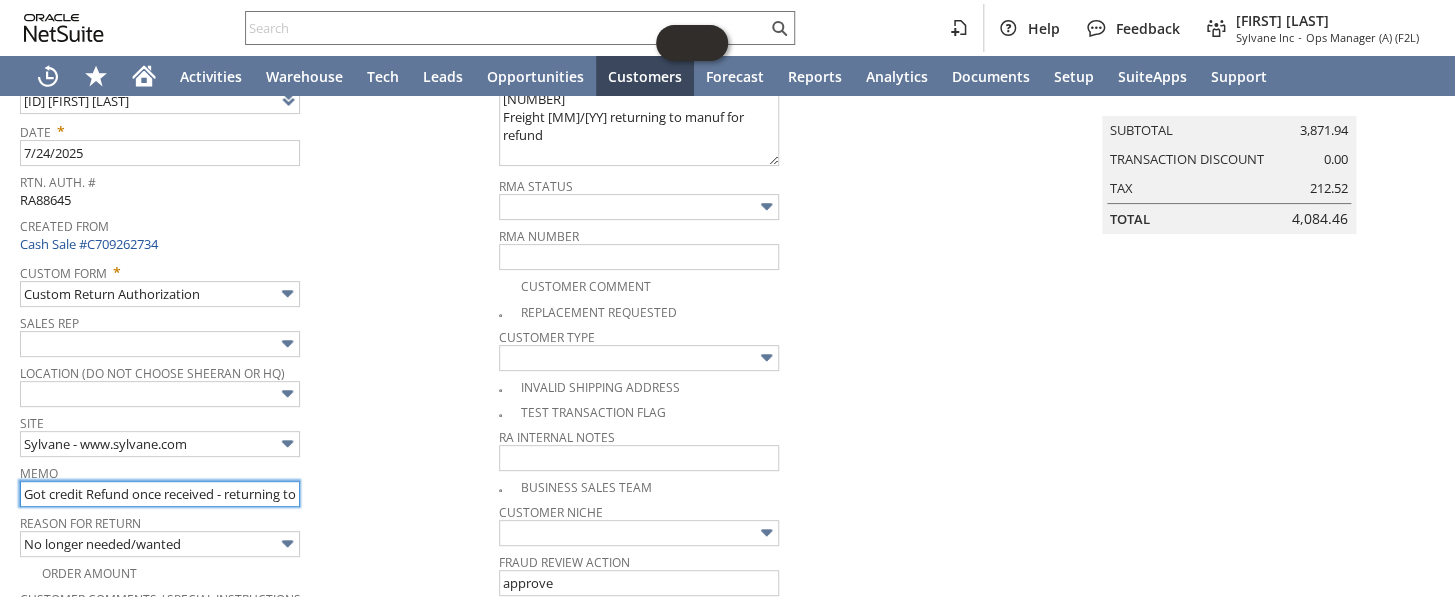 scroll, scrollTop: 0, scrollLeft: 0, axis: both 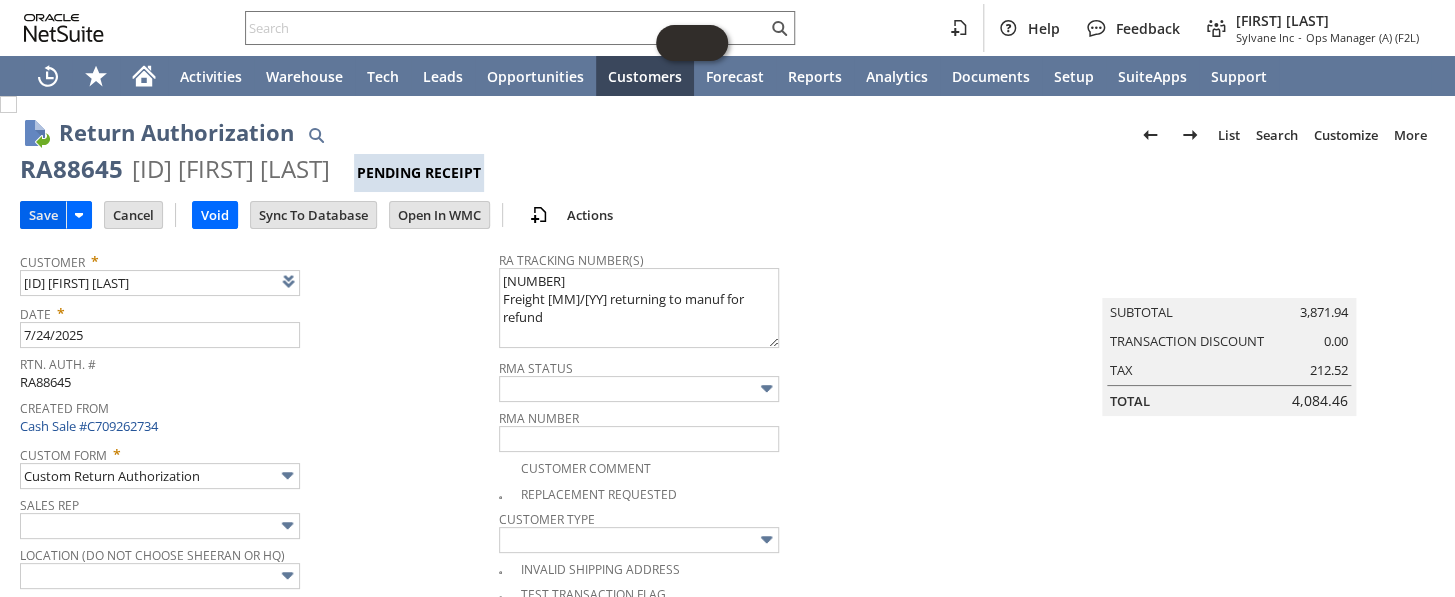 type on "Got credit Refund once received - returning to manuf" 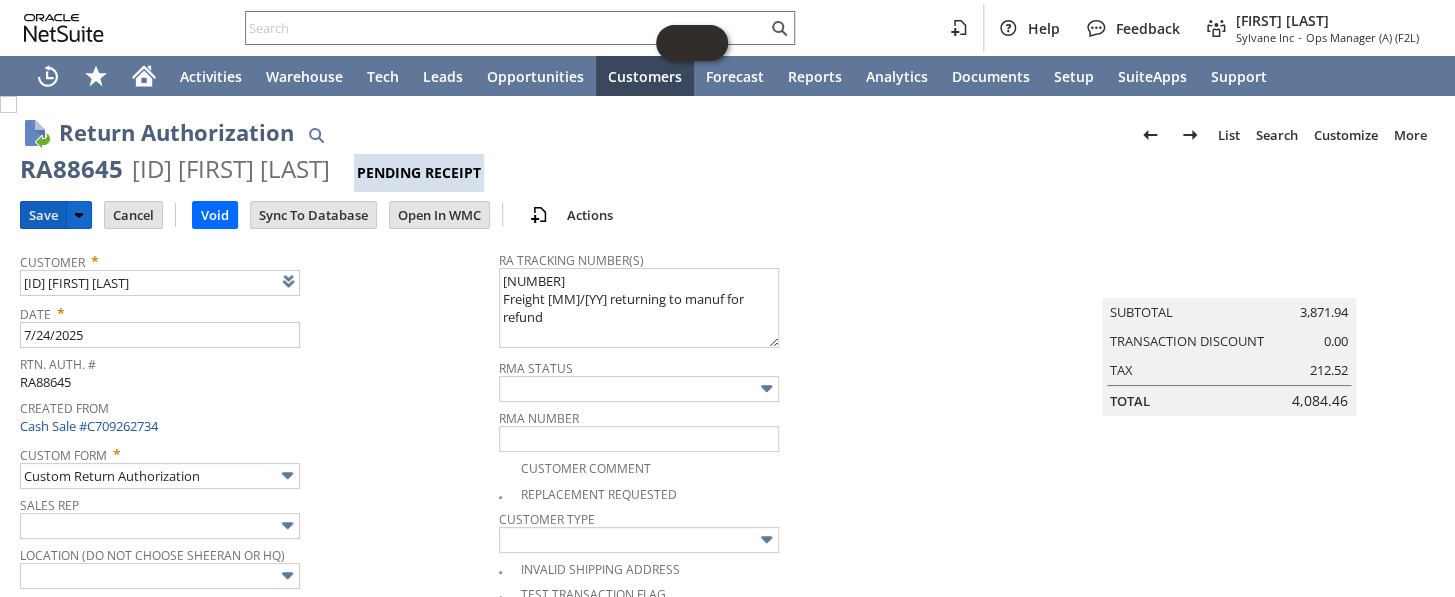 click on "Save" at bounding box center (43, 215) 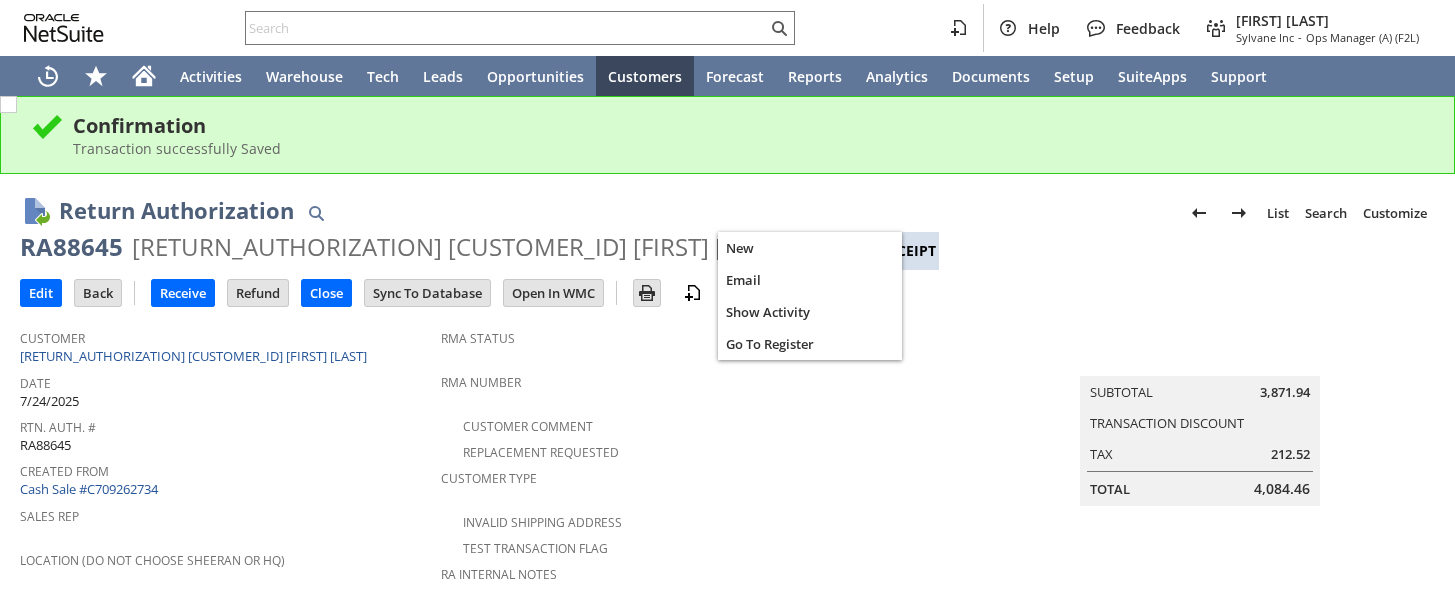 scroll, scrollTop: 0, scrollLeft: 0, axis: both 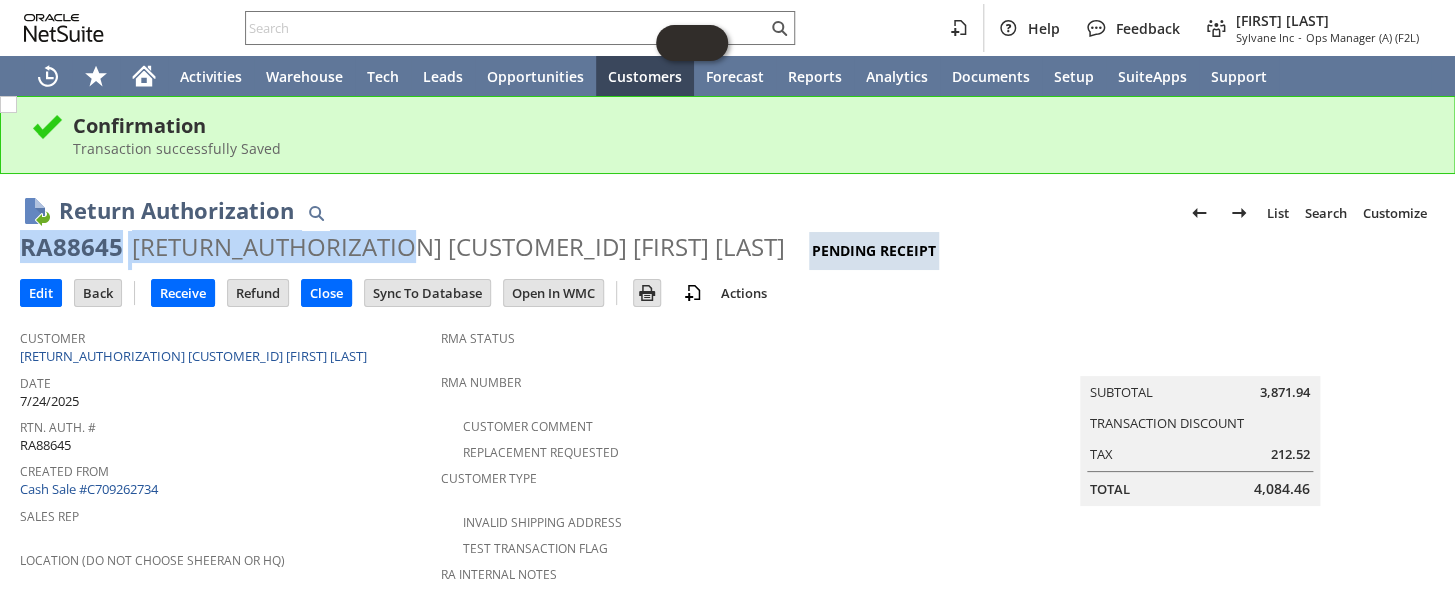 drag, startPoint x: 383, startPoint y: 248, endPoint x: 18, endPoint y: 255, distance: 365.0671 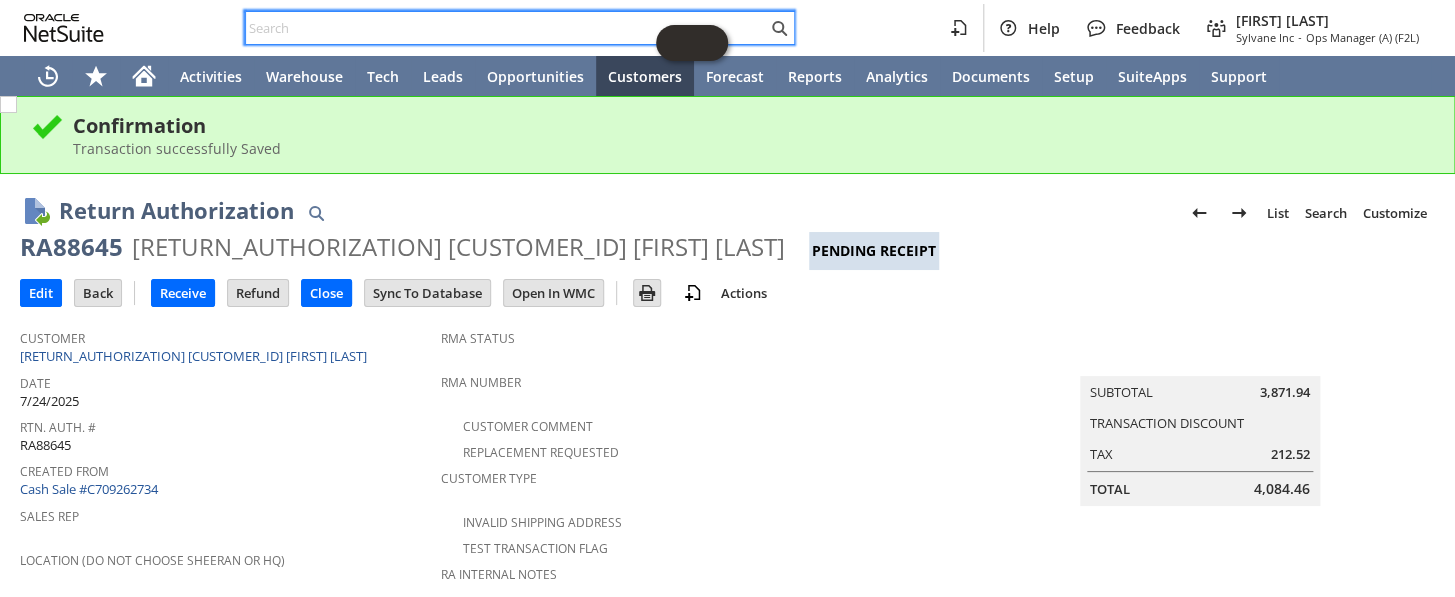 click at bounding box center [506, 28] 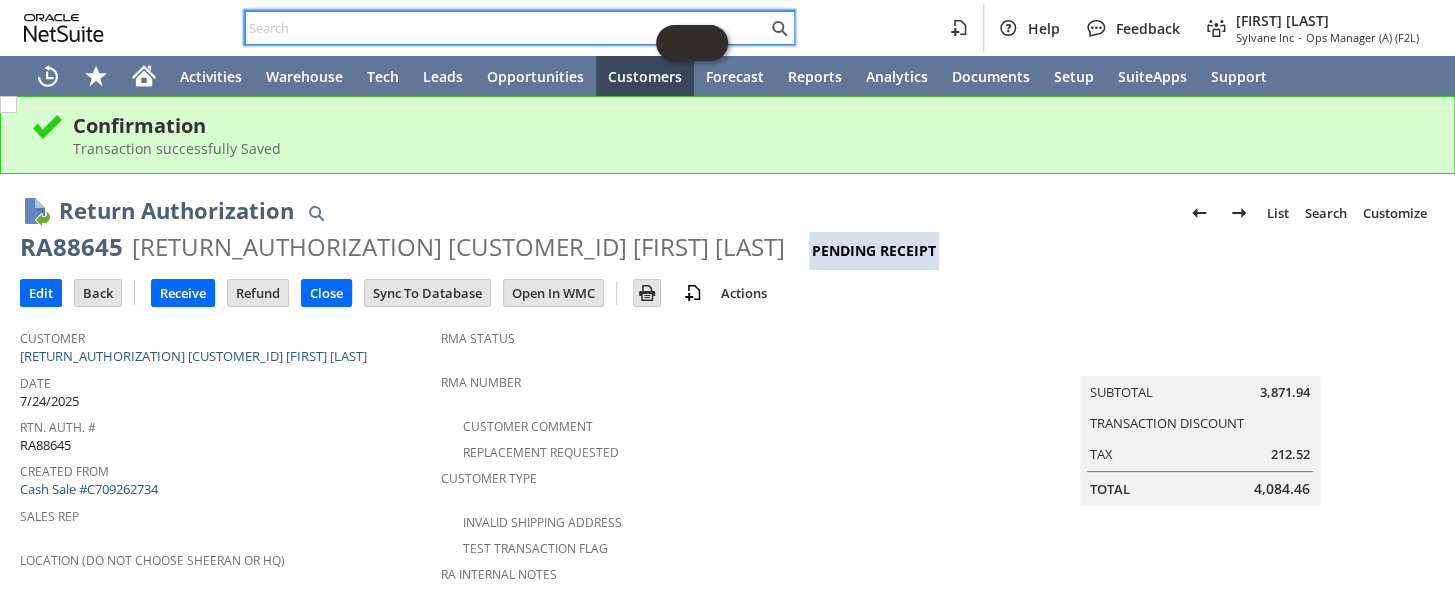 paste on "RA87788" 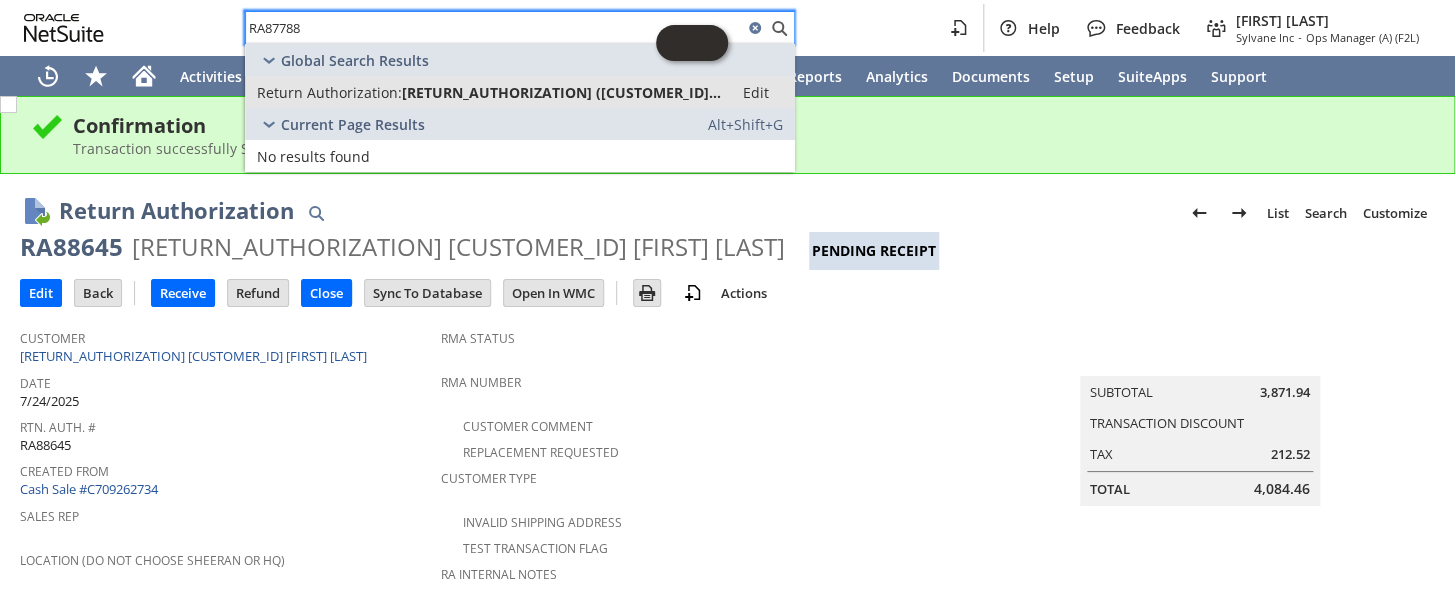 type on "RA87788" 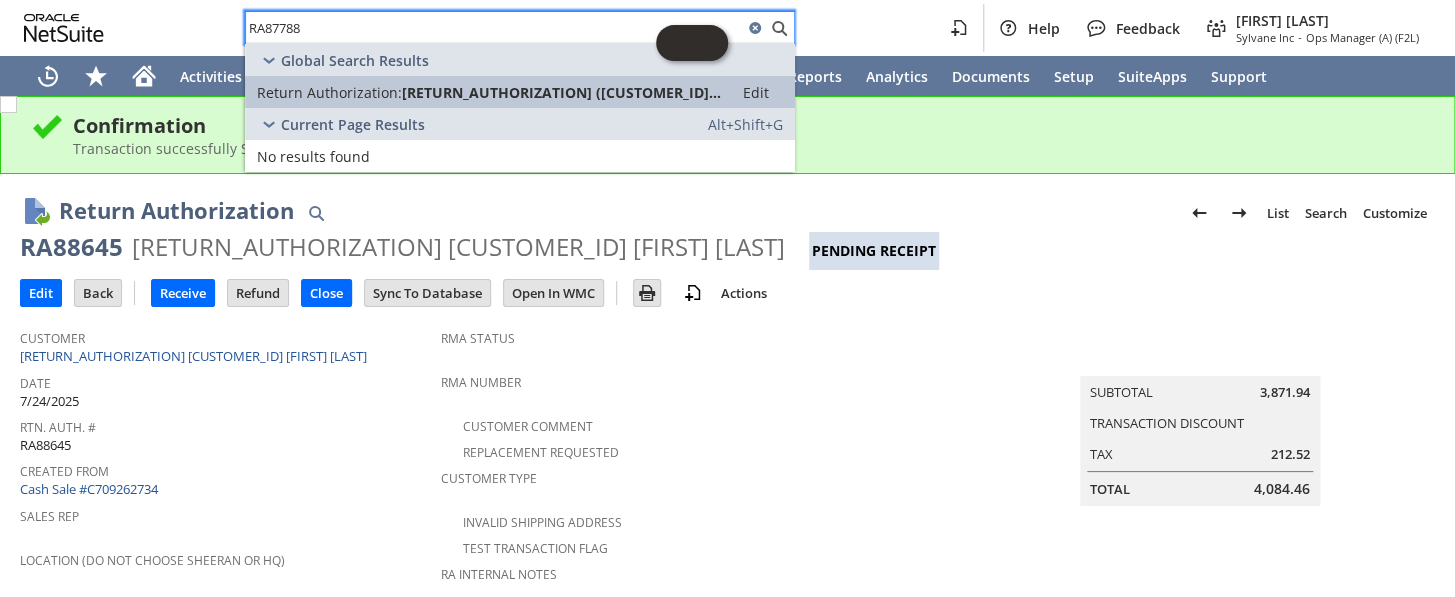 click on "Return Authorization:  RA87788 (CU1193824 Siyi Feng) Edit" at bounding box center [520, 92] 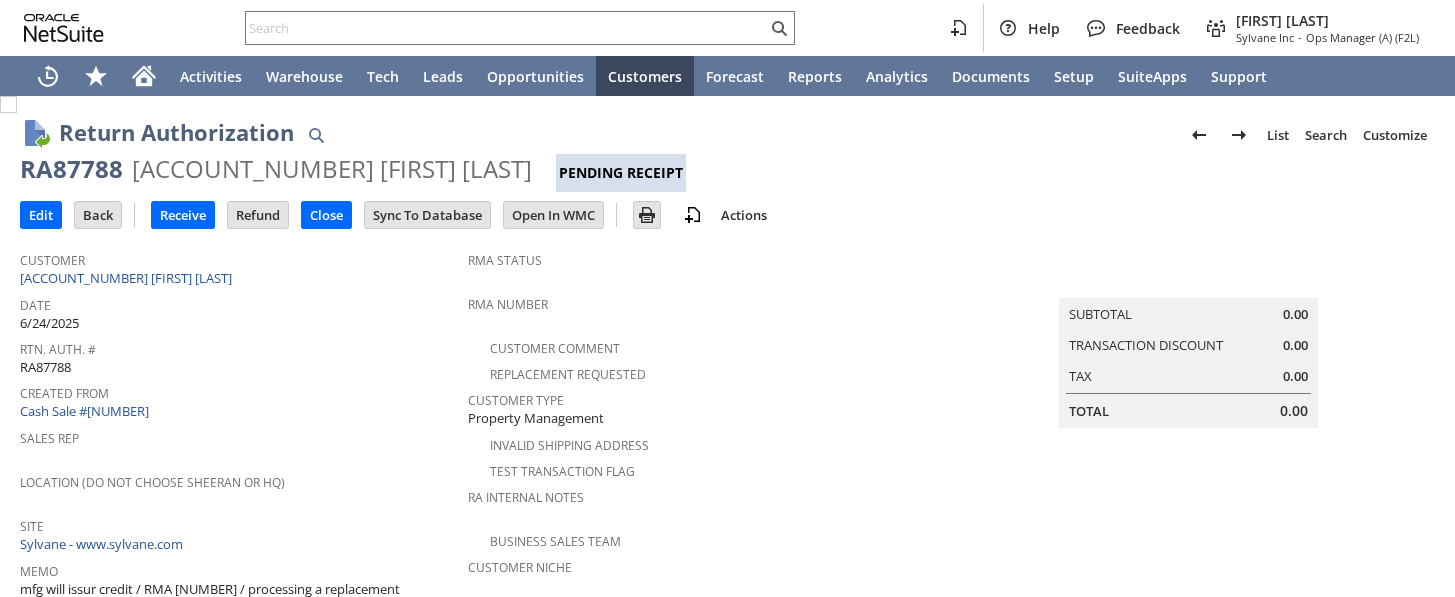 scroll, scrollTop: 0, scrollLeft: 0, axis: both 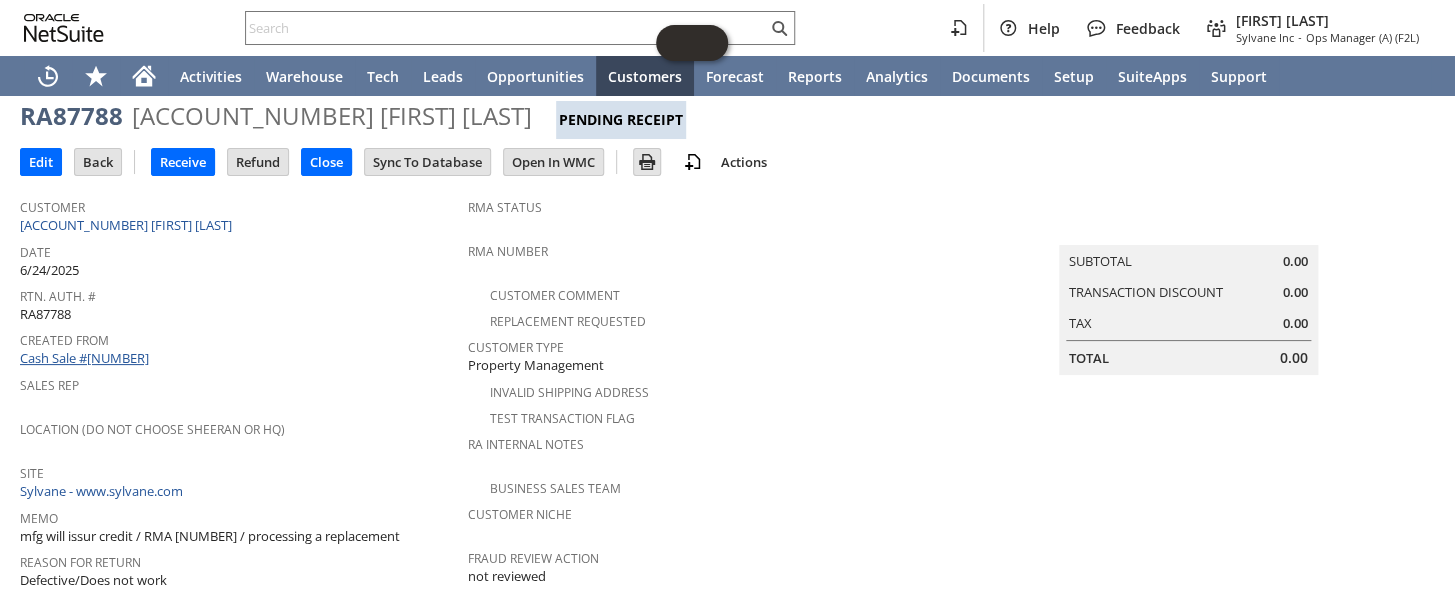click on "[TYPE] #[ID]" at bounding box center (84, 358) 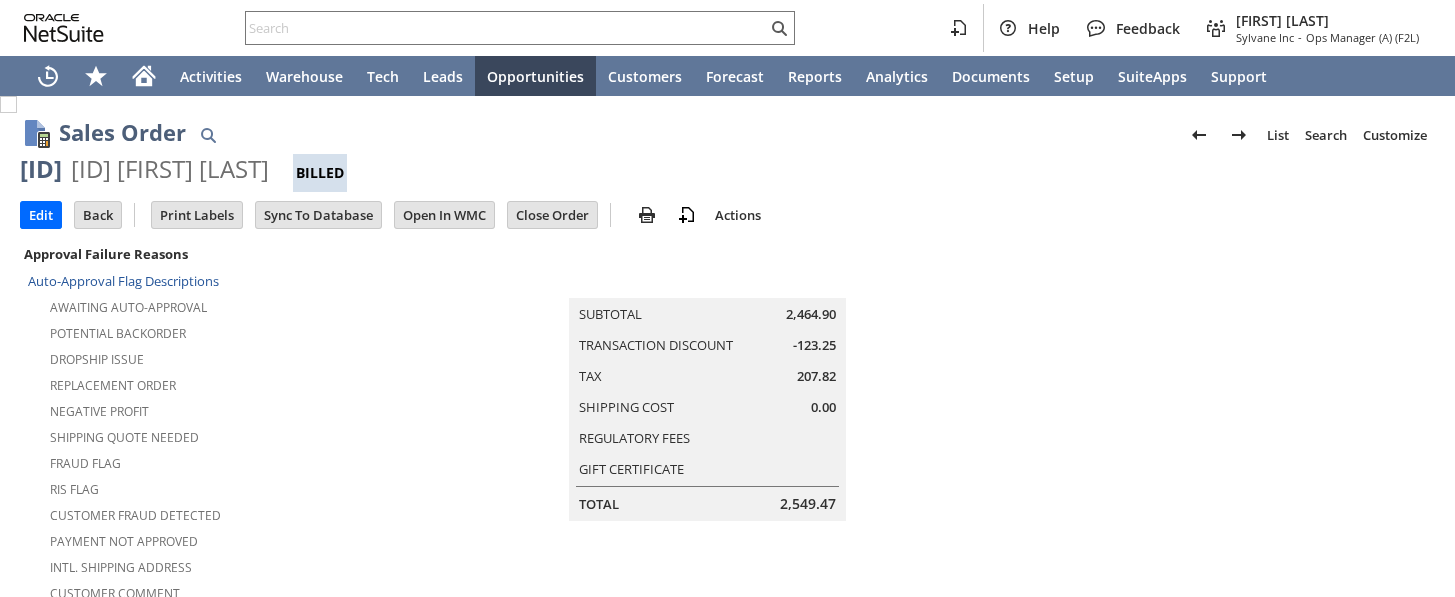 scroll, scrollTop: 0, scrollLeft: 0, axis: both 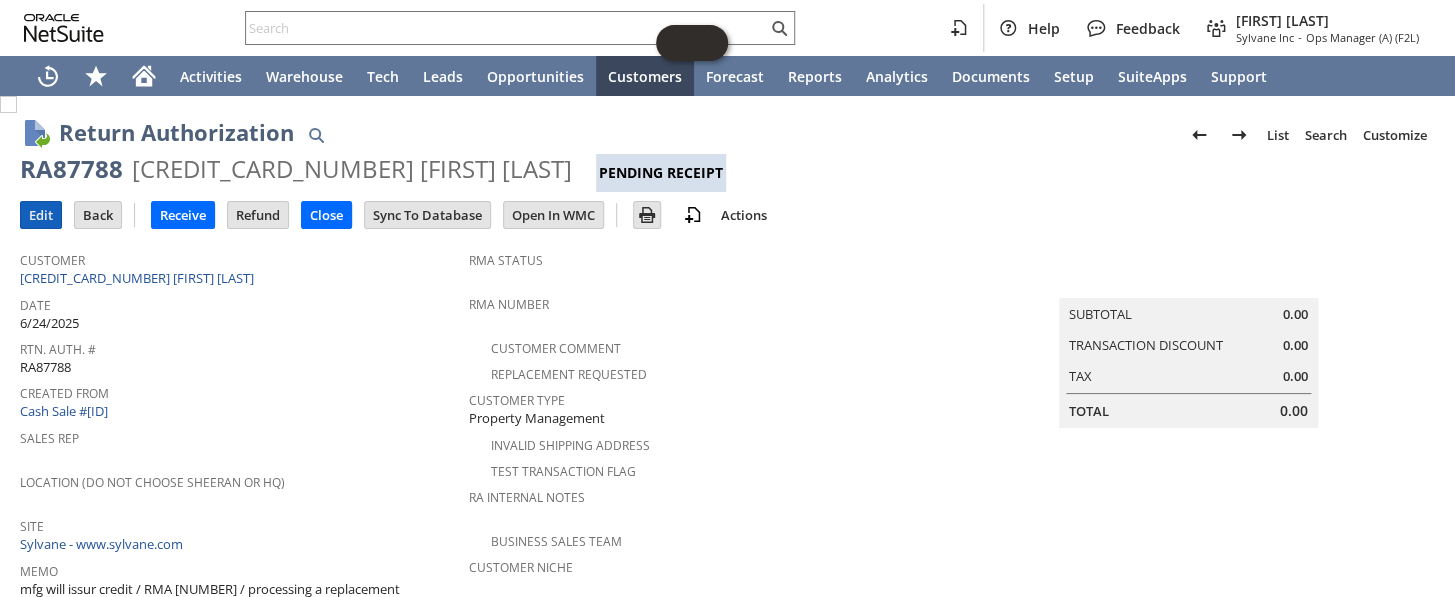 click on "Edit" at bounding box center (41, 215) 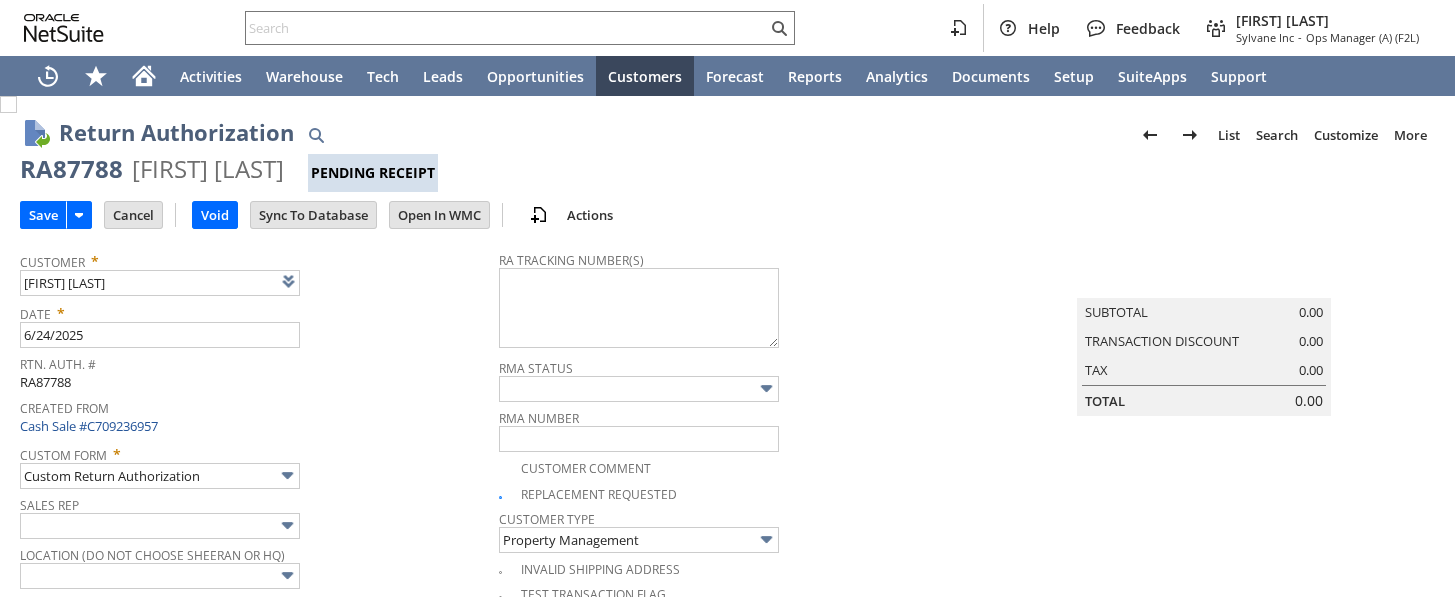 scroll, scrollTop: 0, scrollLeft: 0, axis: both 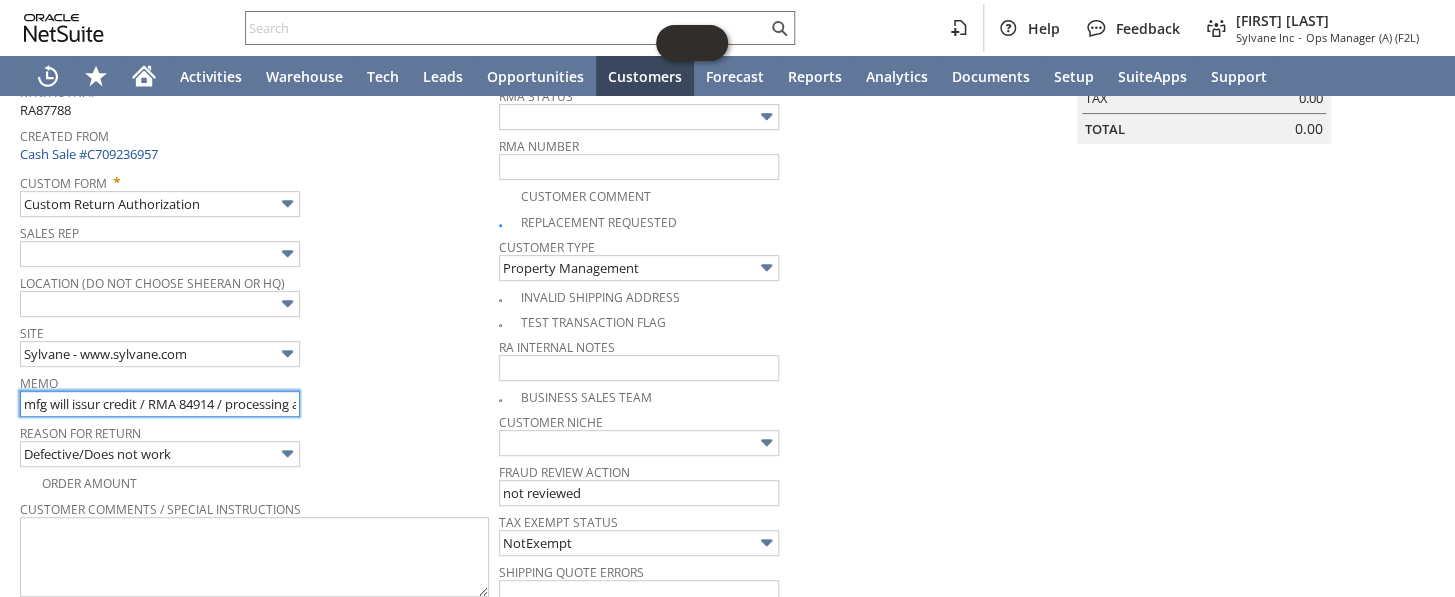 click on "mfg will issur credit / RMA 84914 / processing a replacement" at bounding box center (160, 404) 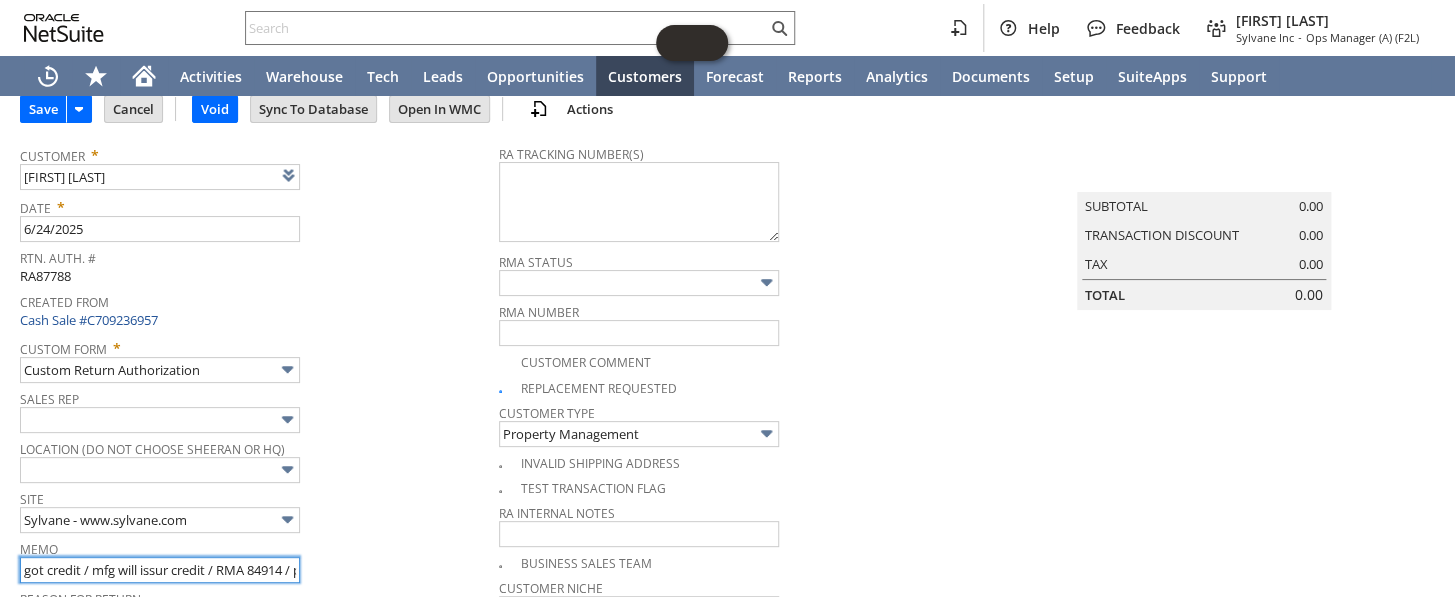 scroll, scrollTop: 0, scrollLeft: 0, axis: both 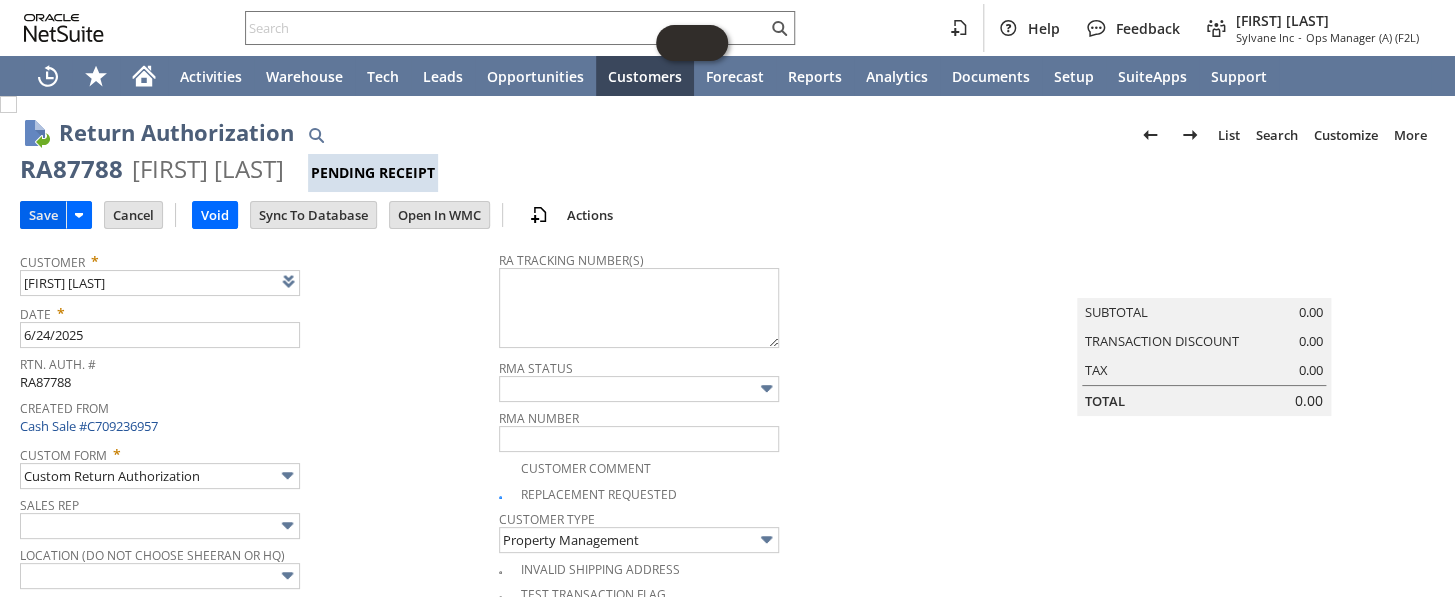 type on "got credit / mfg will issur credit / RMA 84914 / processing a replacement" 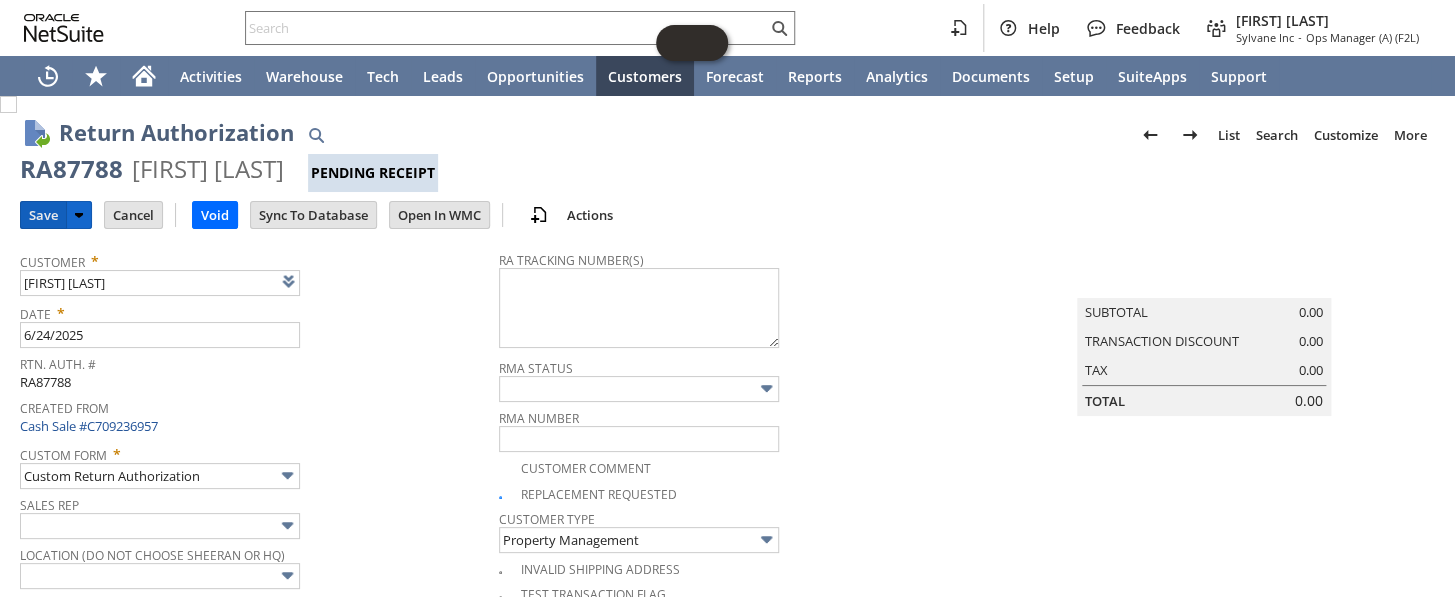 click on "Save" at bounding box center [43, 215] 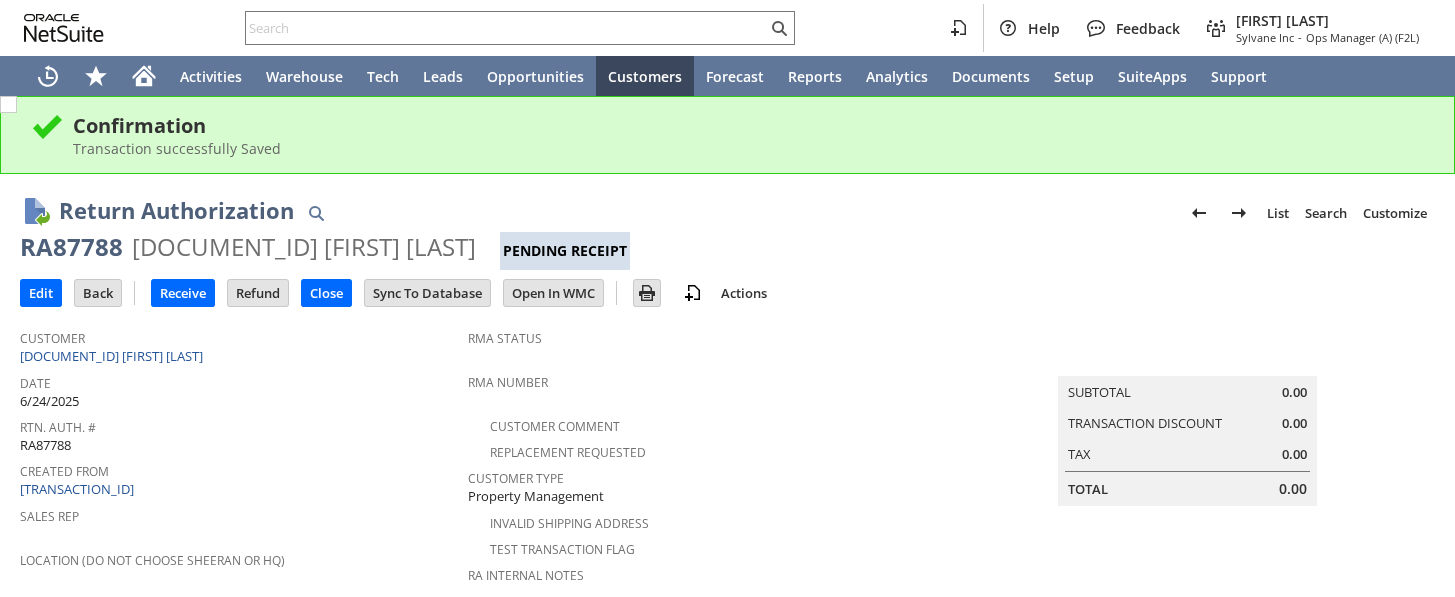 scroll, scrollTop: 0, scrollLeft: 0, axis: both 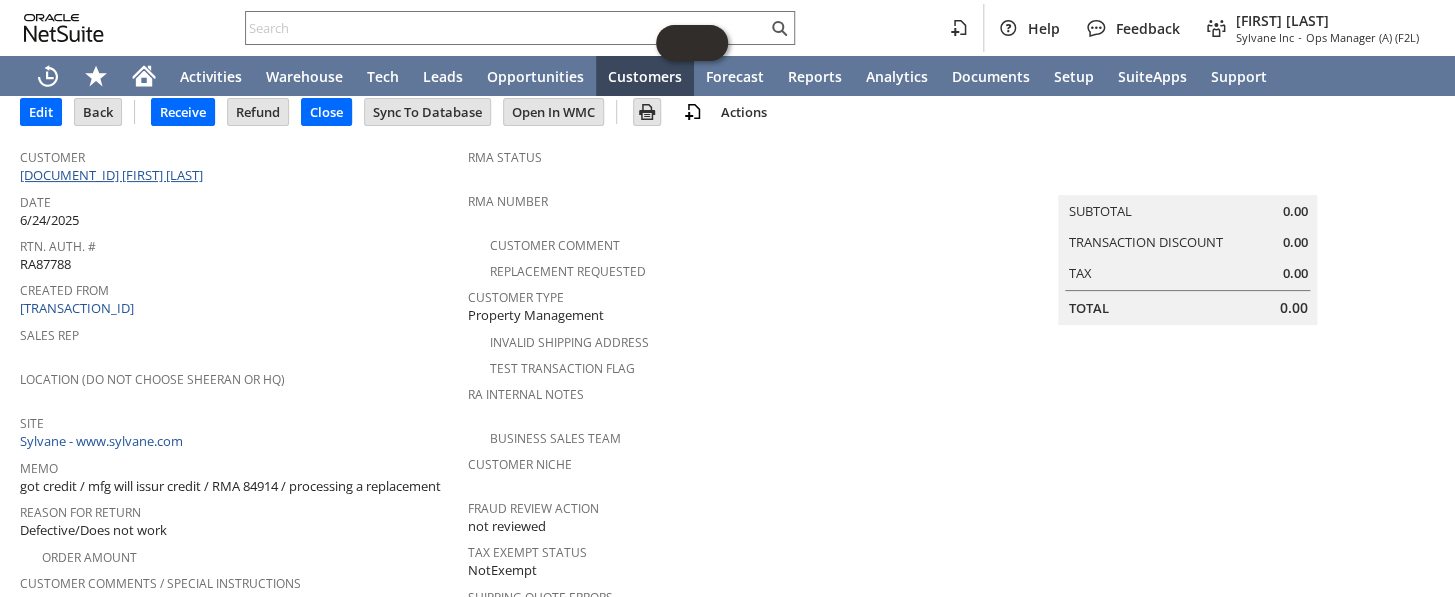 click on "[LICENSE] [FIRST] [LAST]" at bounding box center [114, 175] 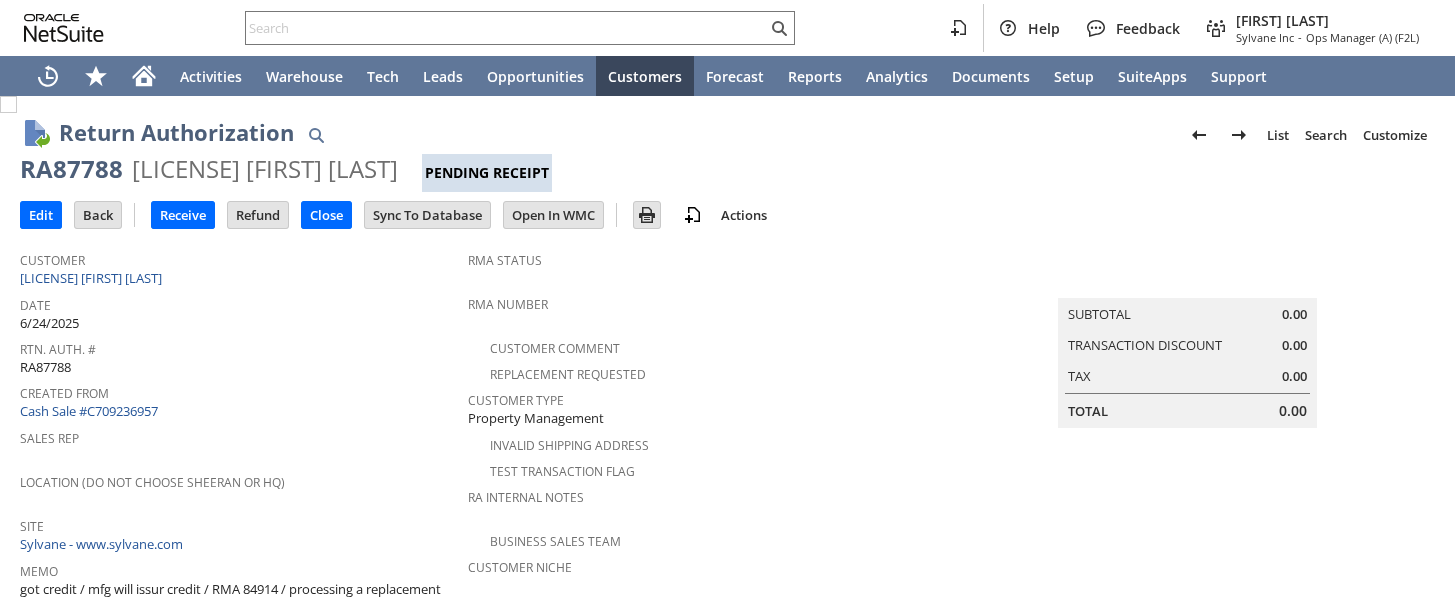 scroll, scrollTop: 0, scrollLeft: 0, axis: both 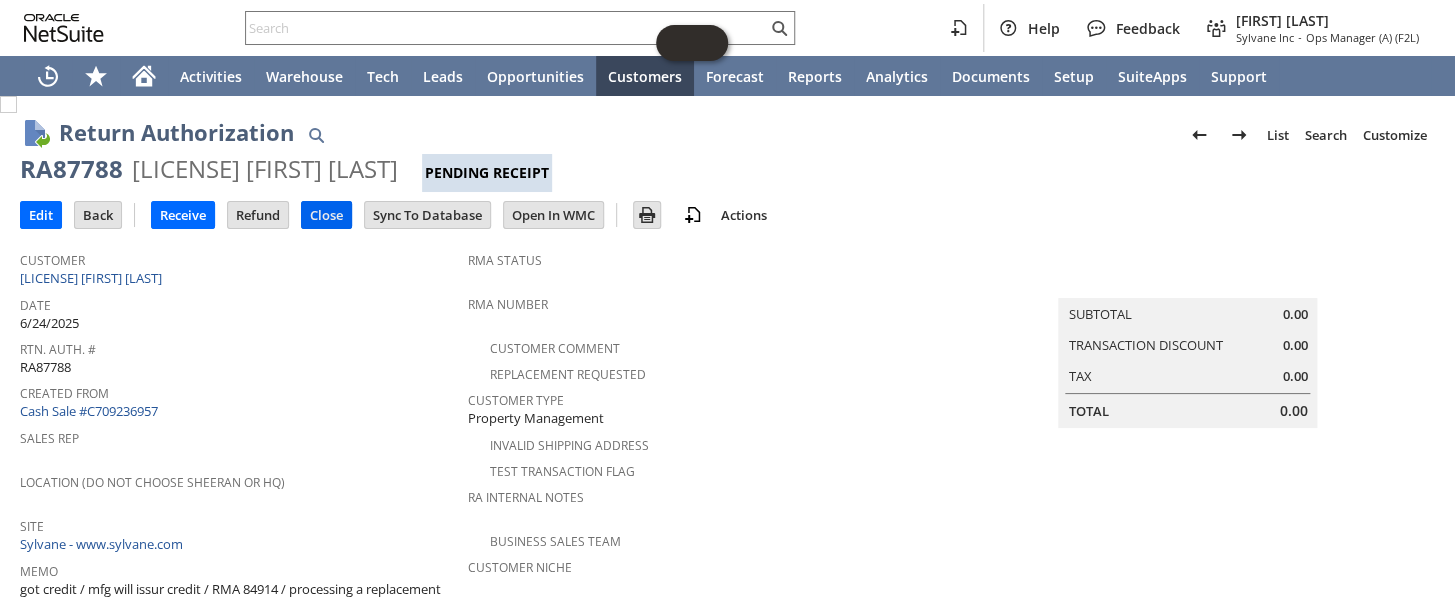 click on "Close" at bounding box center (326, 215) 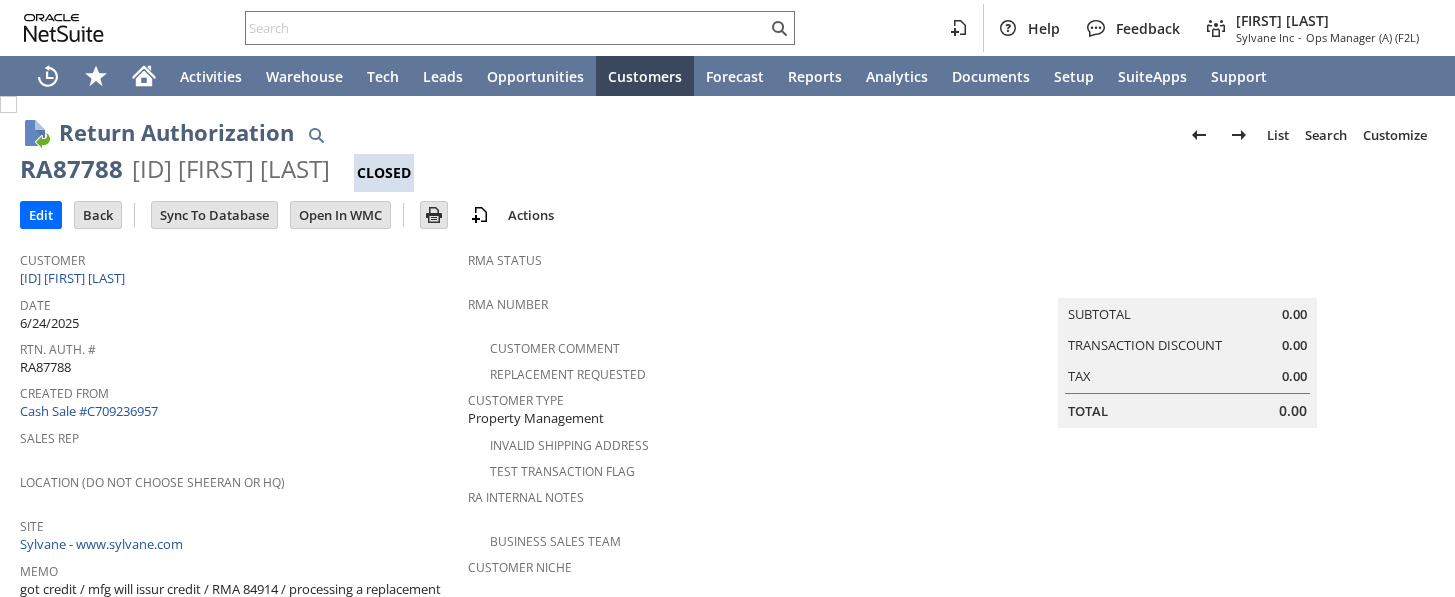scroll, scrollTop: 0, scrollLeft: 0, axis: both 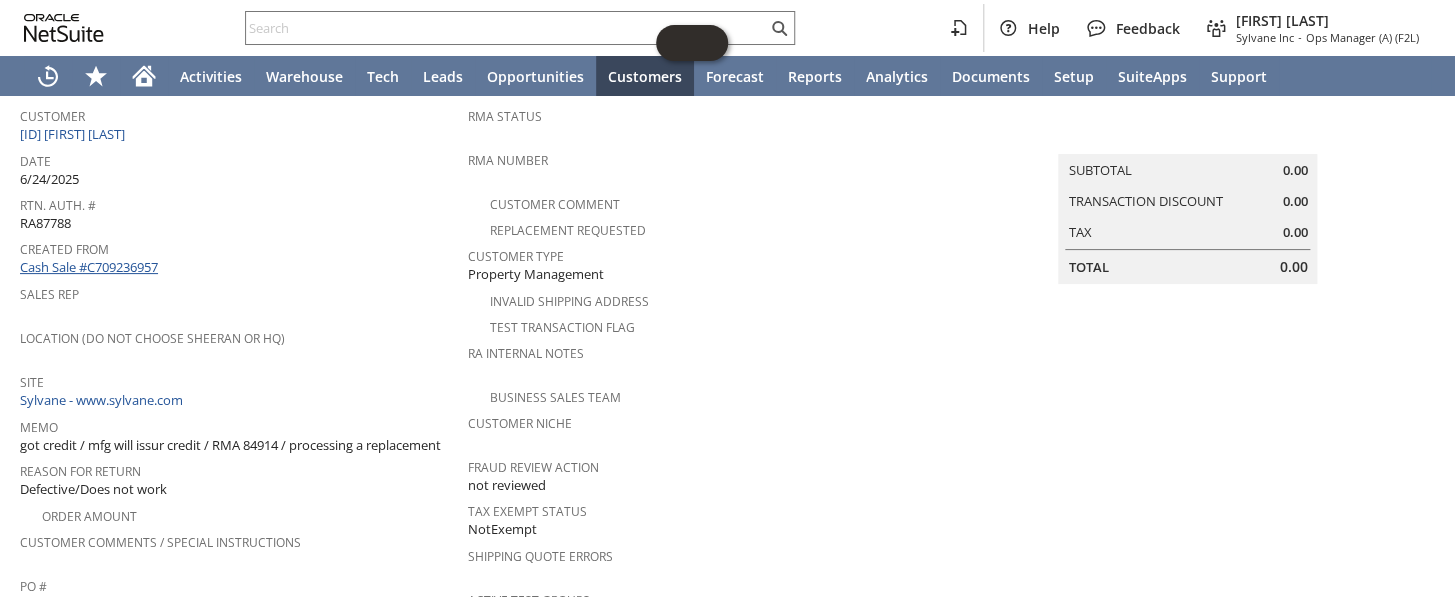 click on "Cash Sale #C709236957" at bounding box center (89, 267) 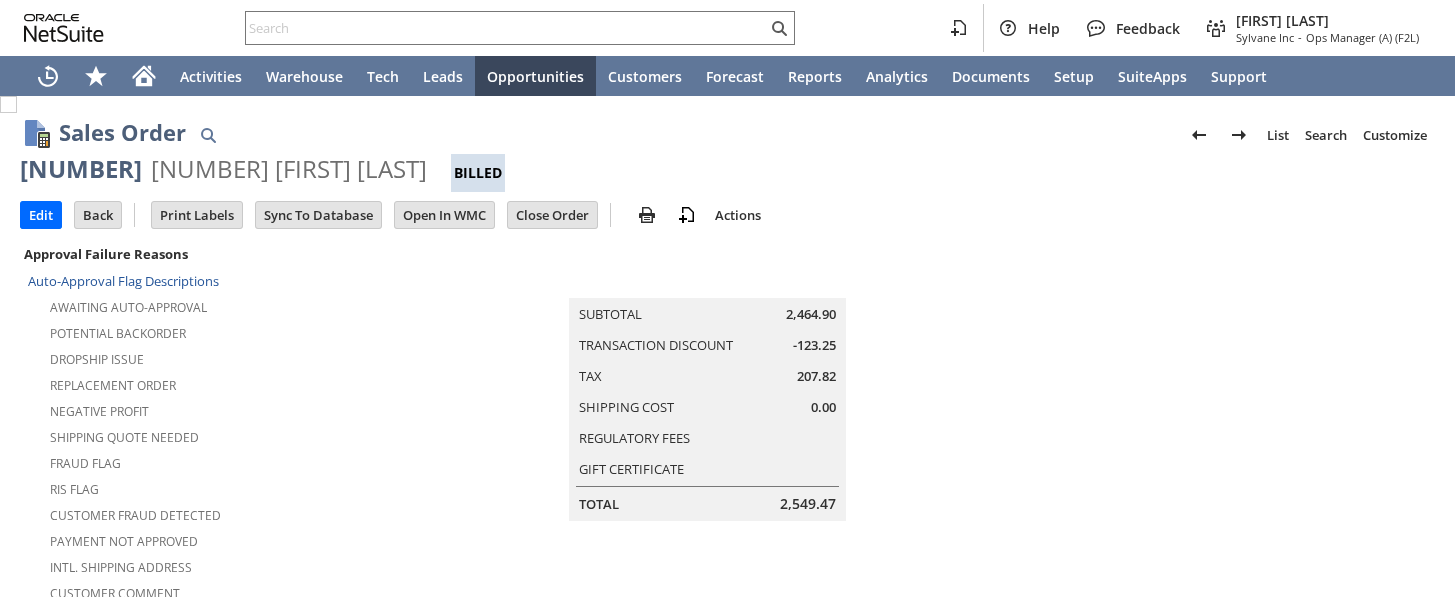 scroll, scrollTop: 0, scrollLeft: 0, axis: both 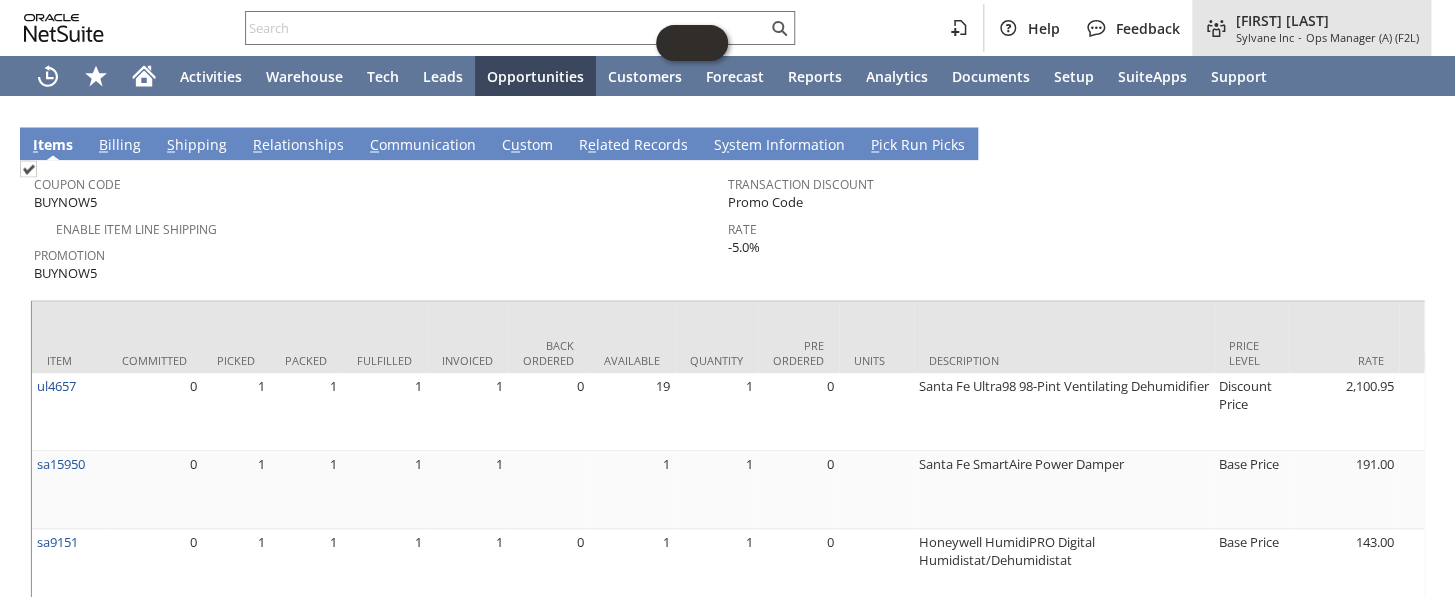 click on "[FIRST] [LAST]" at bounding box center (1327, 20) 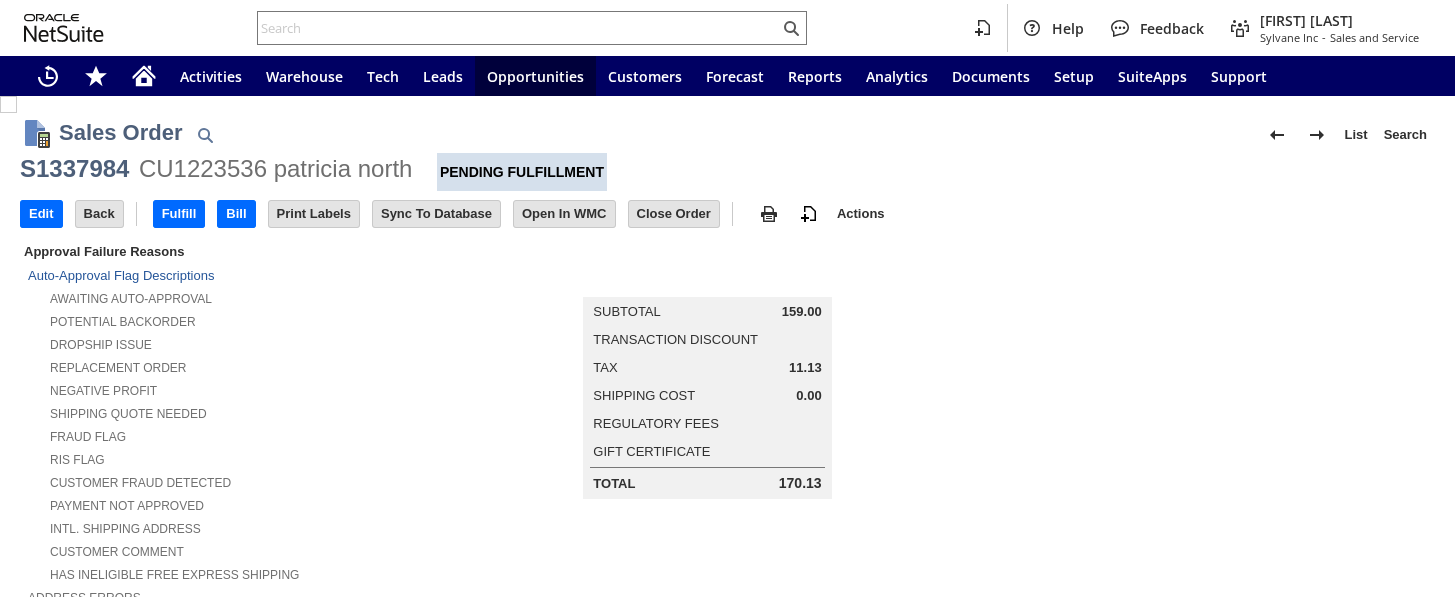 scroll, scrollTop: 0, scrollLeft: 0, axis: both 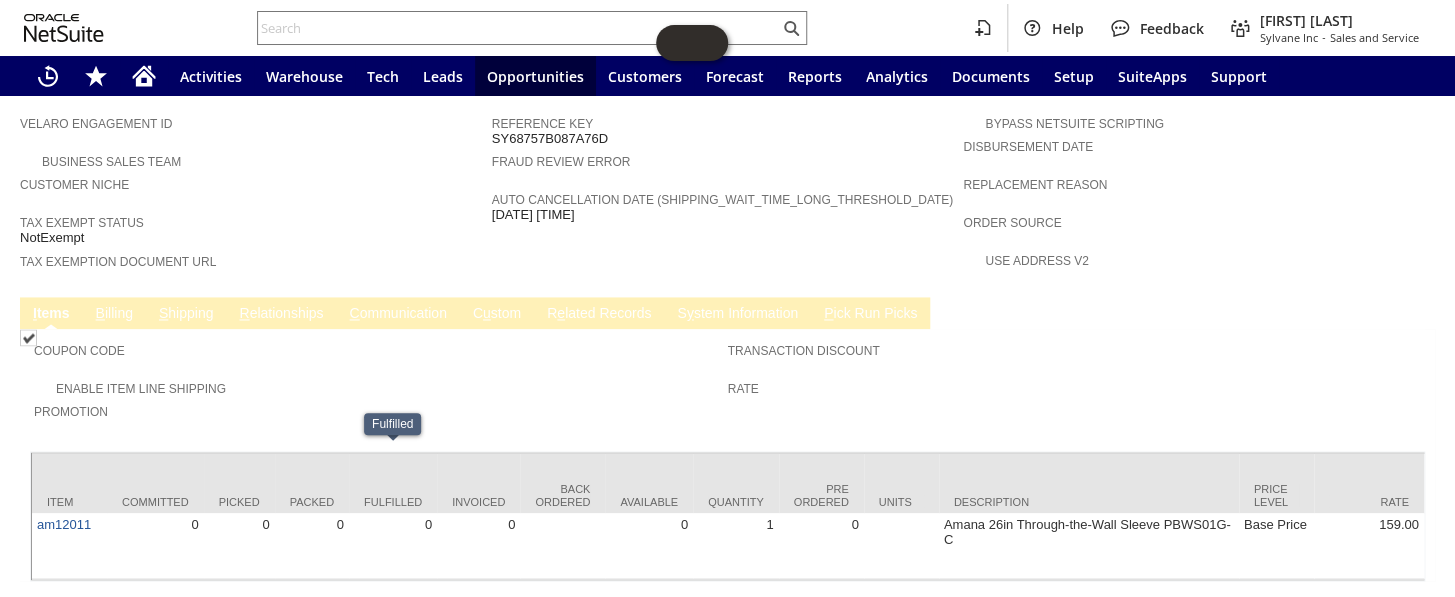 click on "B illing" at bounding box center (114, 314) 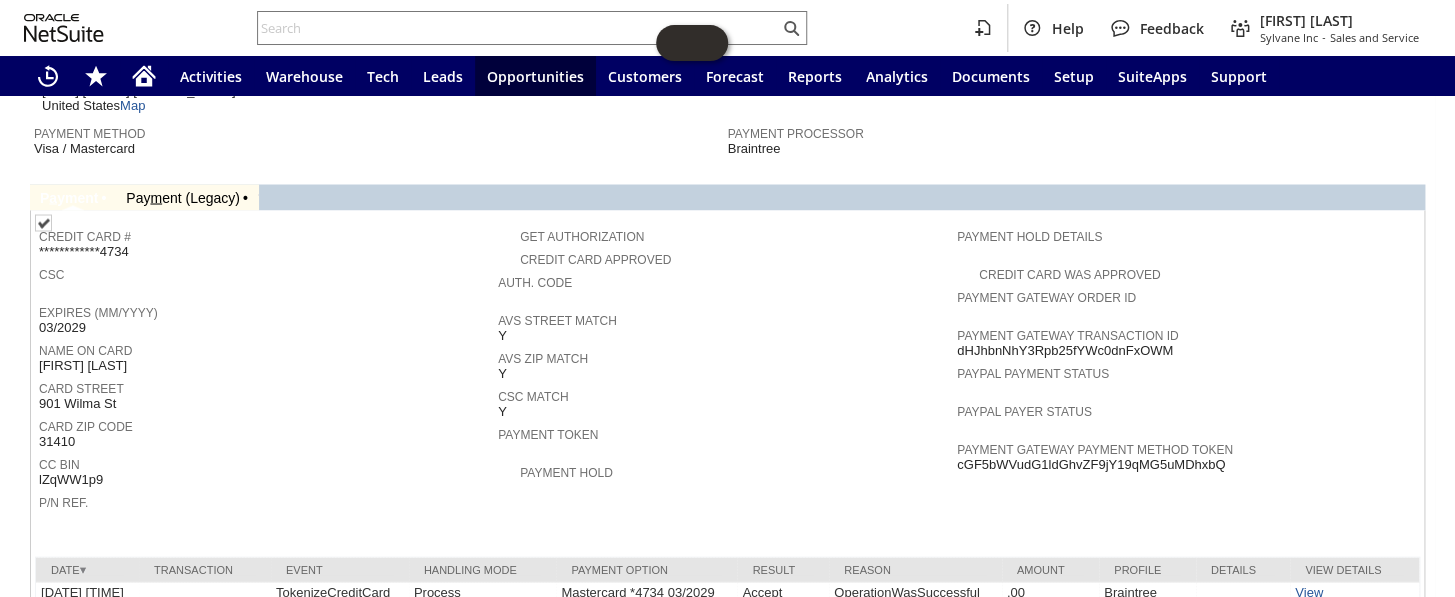 scroll, scrollTop: 1589, scrollLeft: 0, axis: vertical 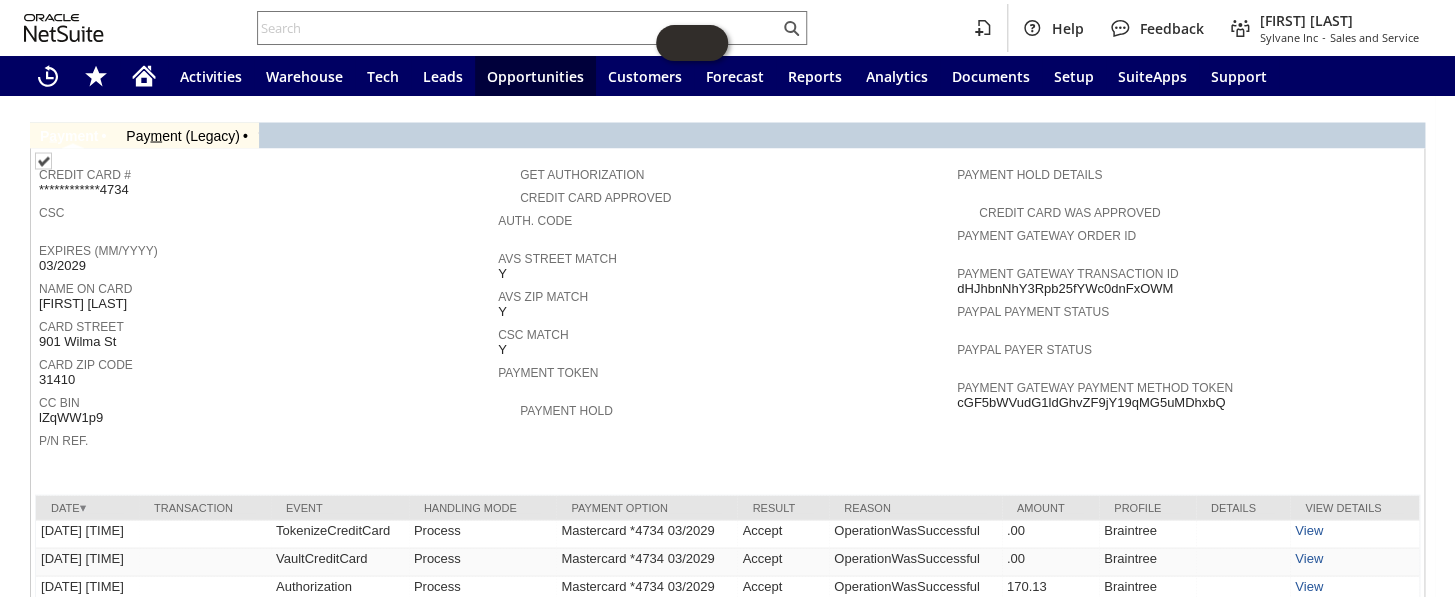 click on "Payment Hold" at bounding box center [727, 407] 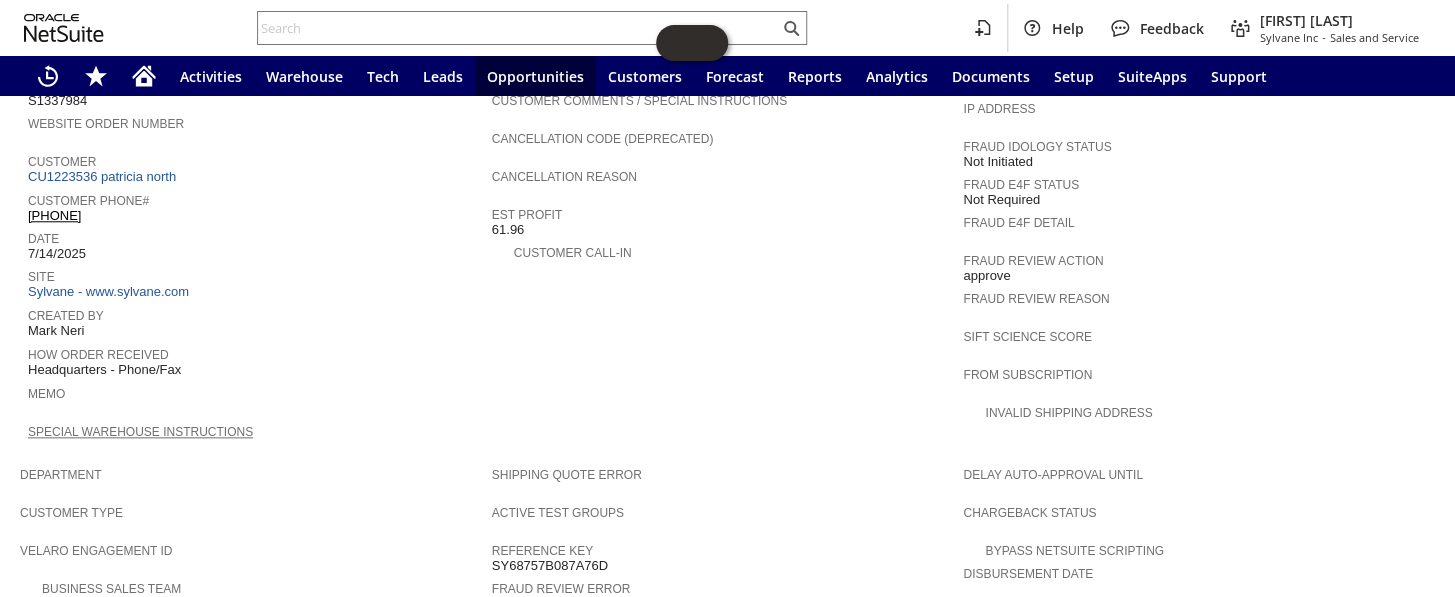 scroll, scrollTop: 770, scrollLeft: 0, axis: vertical 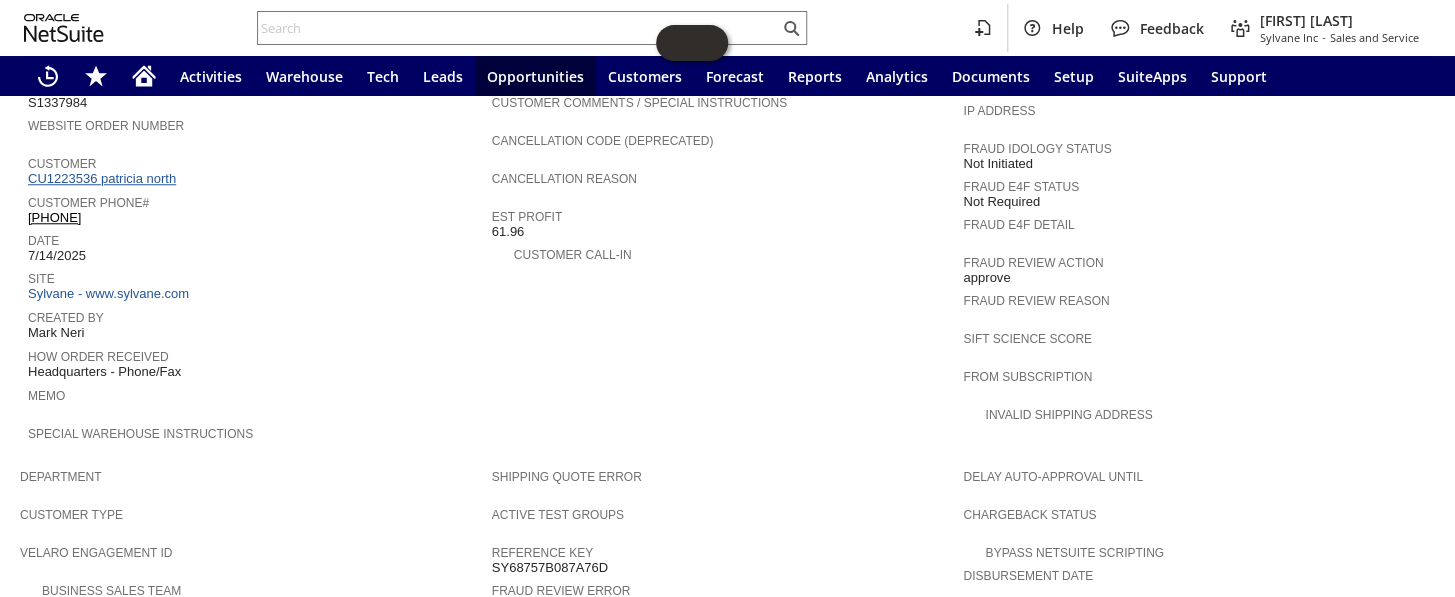 click on "CU1223536 patricia north" at bounding box center [104, 178] 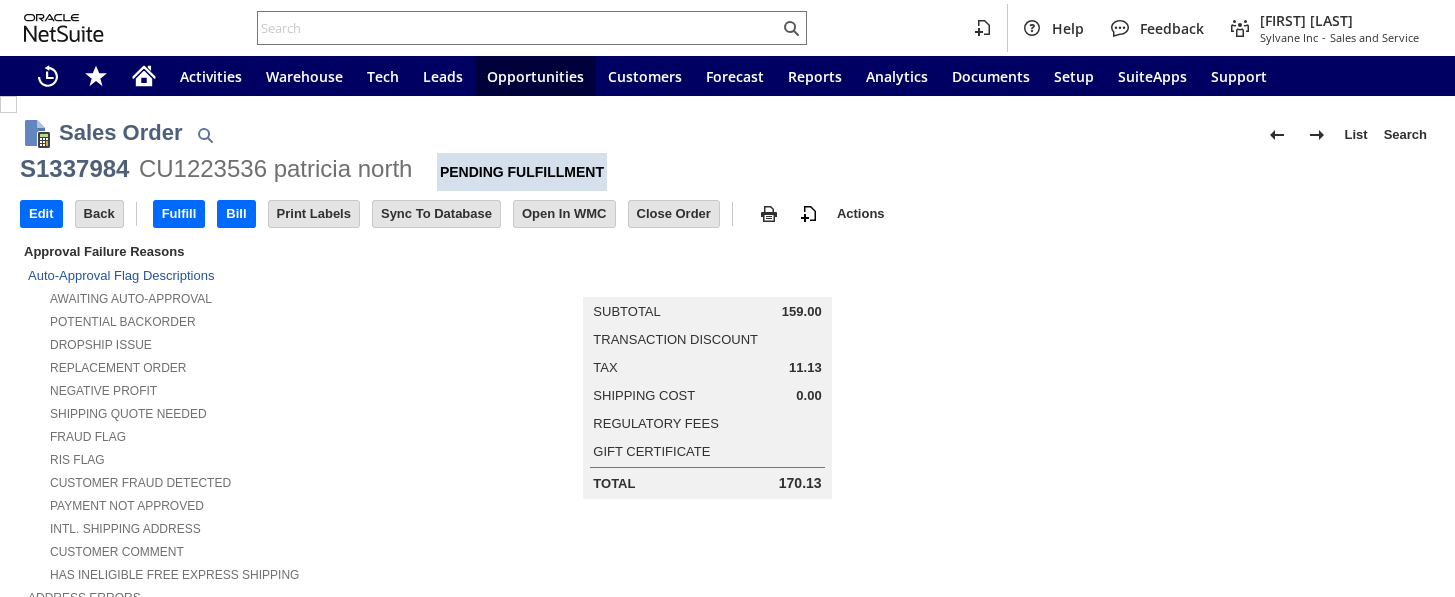 scroll, scrollTop: 0, scrollLeft: 0, axis: both 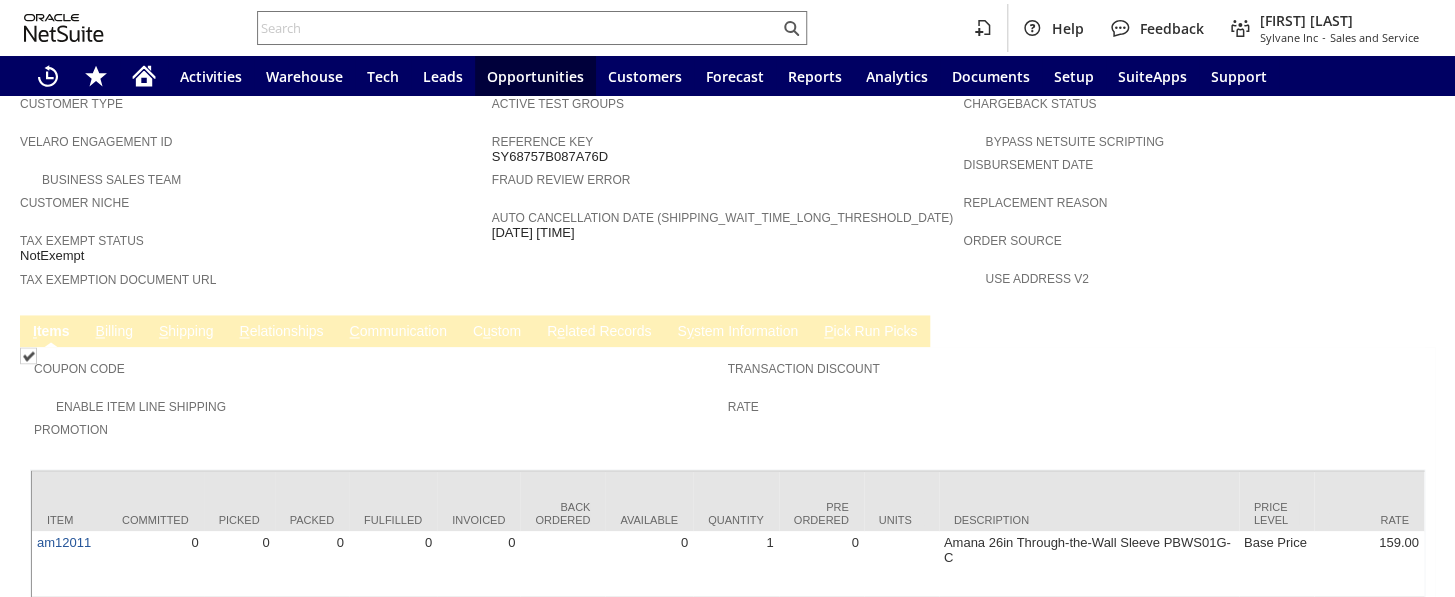 click on "C ommunication" at bounding box center [398, 332] 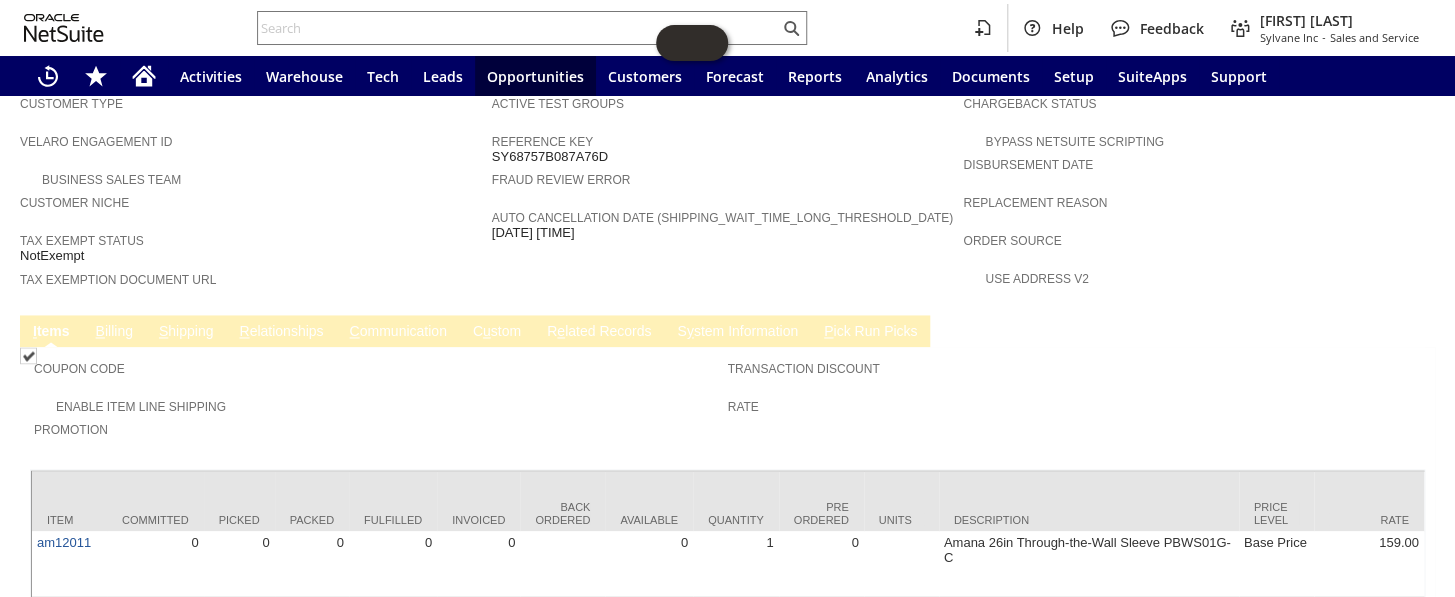 click on "C ommunication" at bounding box center (398, 332) 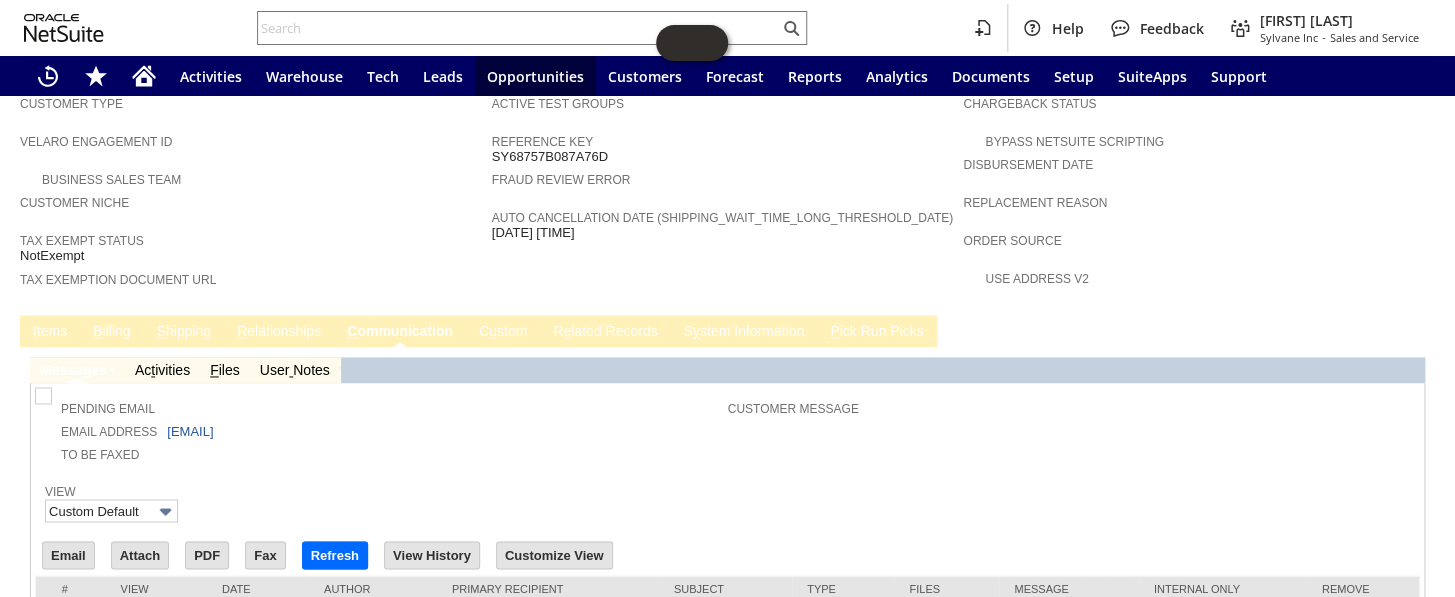 scroll, scrollTop: 0, scrollLeft: 0, axis: both 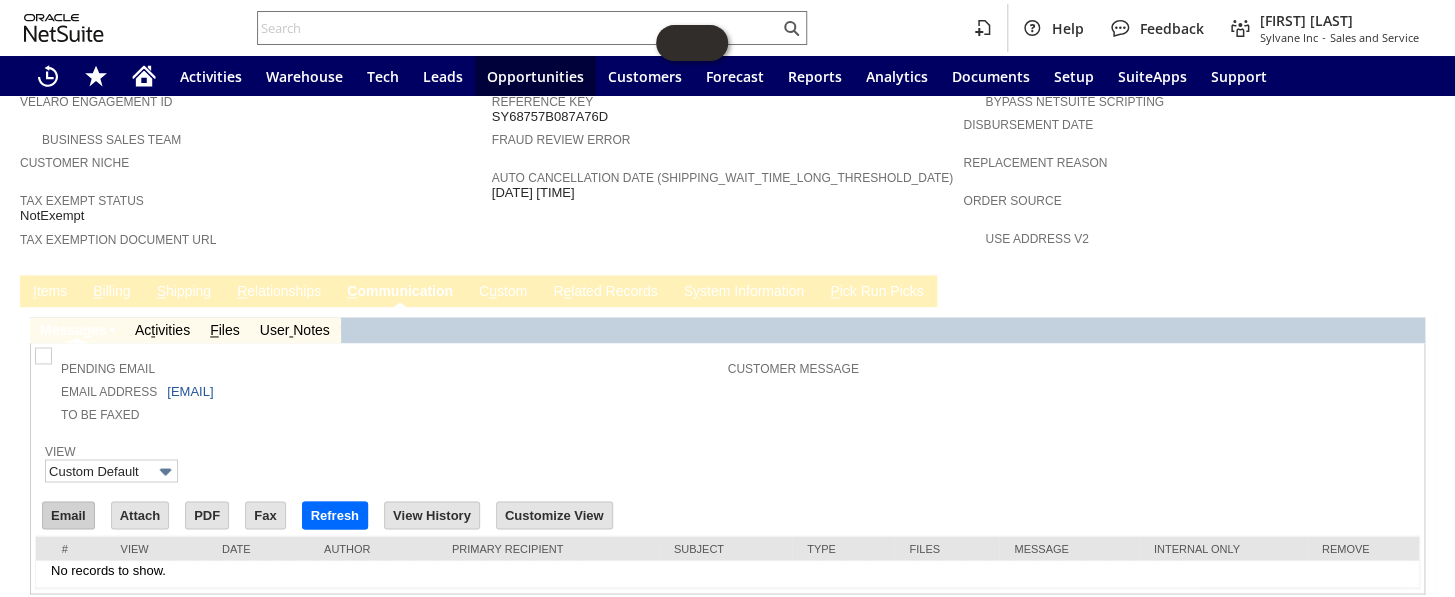 click on "Email" at bounding box center [68, 515] 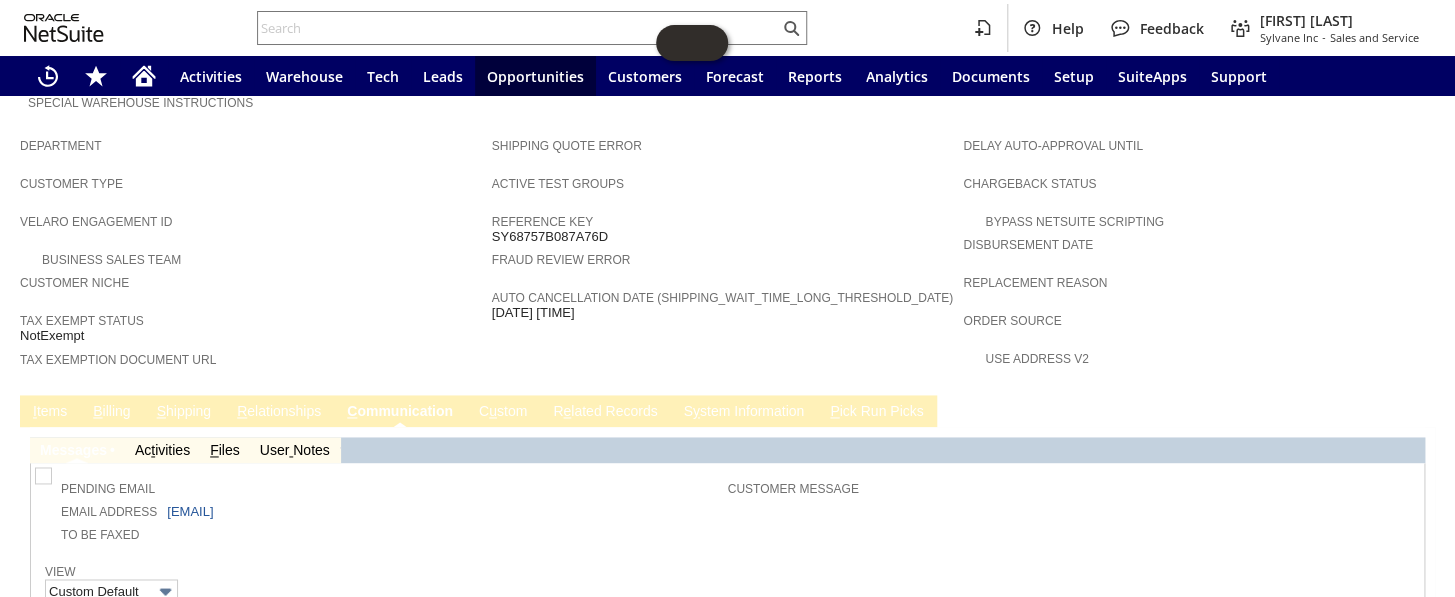 scroll, scrollTop: 1221, scrollLeft: 0, axis: vertical 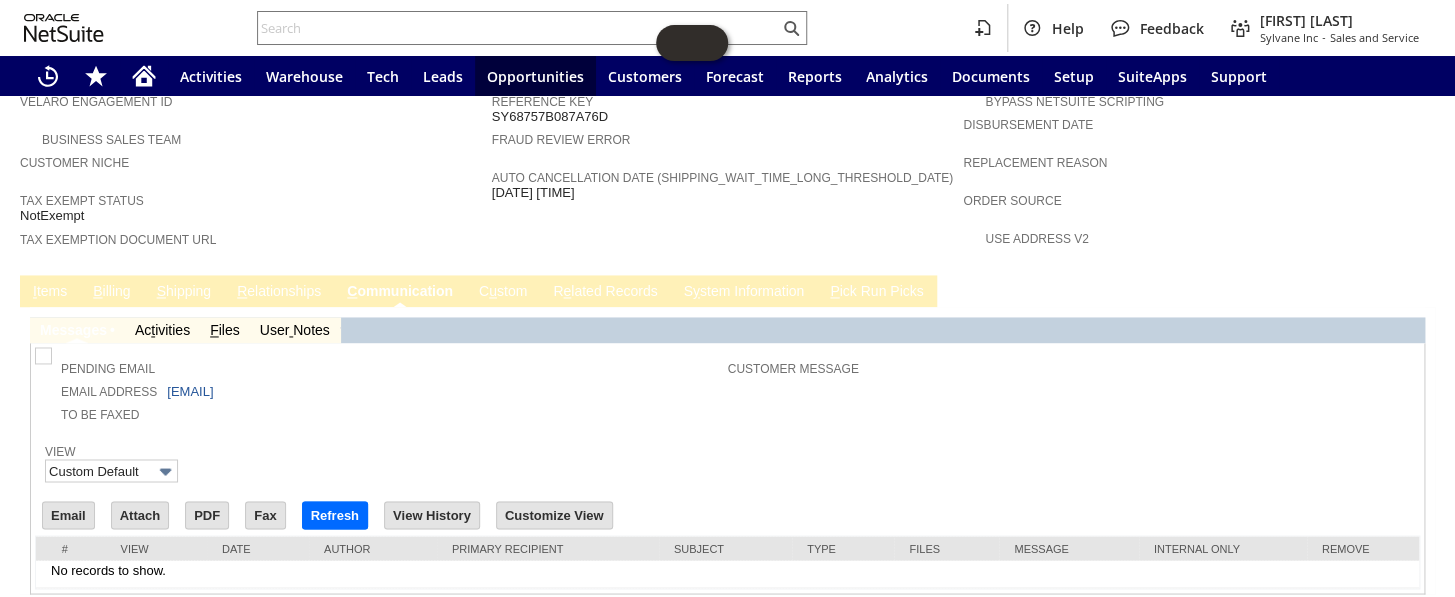 click on "I tems" at bounding box center [50, 292] 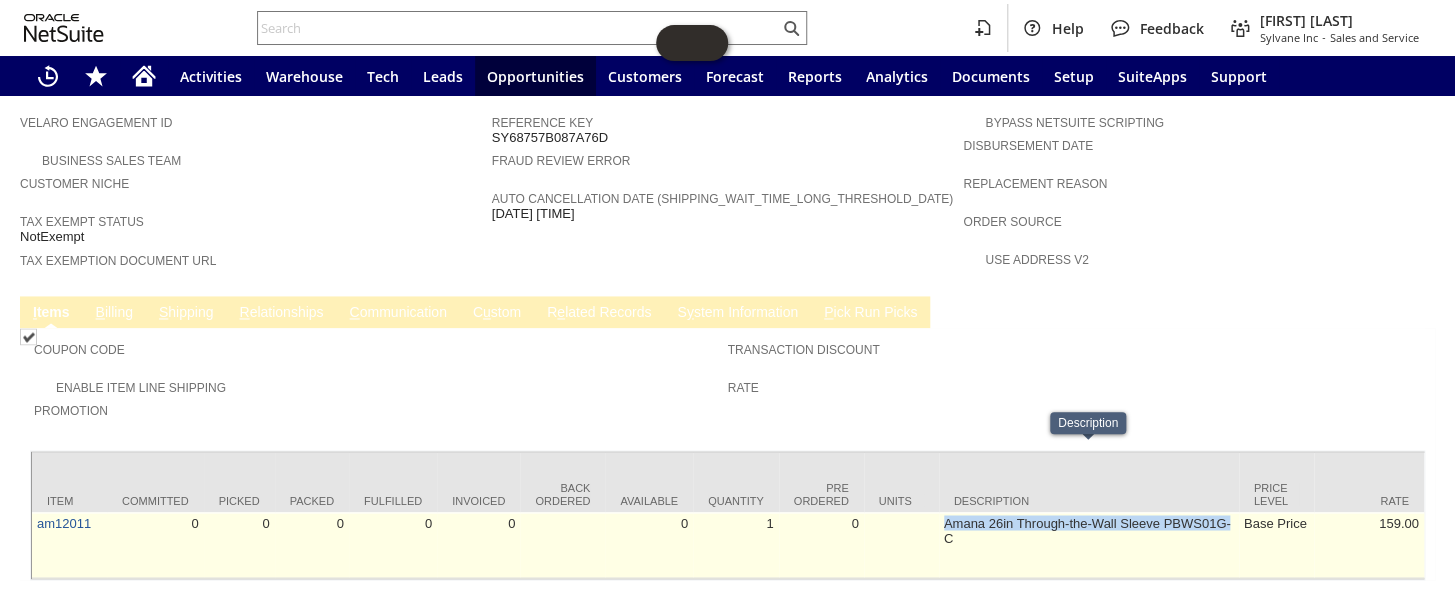 drag, startPoint x: 940, startPoint y: 449, endPoint x: 1236, endPoint y: 450, distance: 296.00168 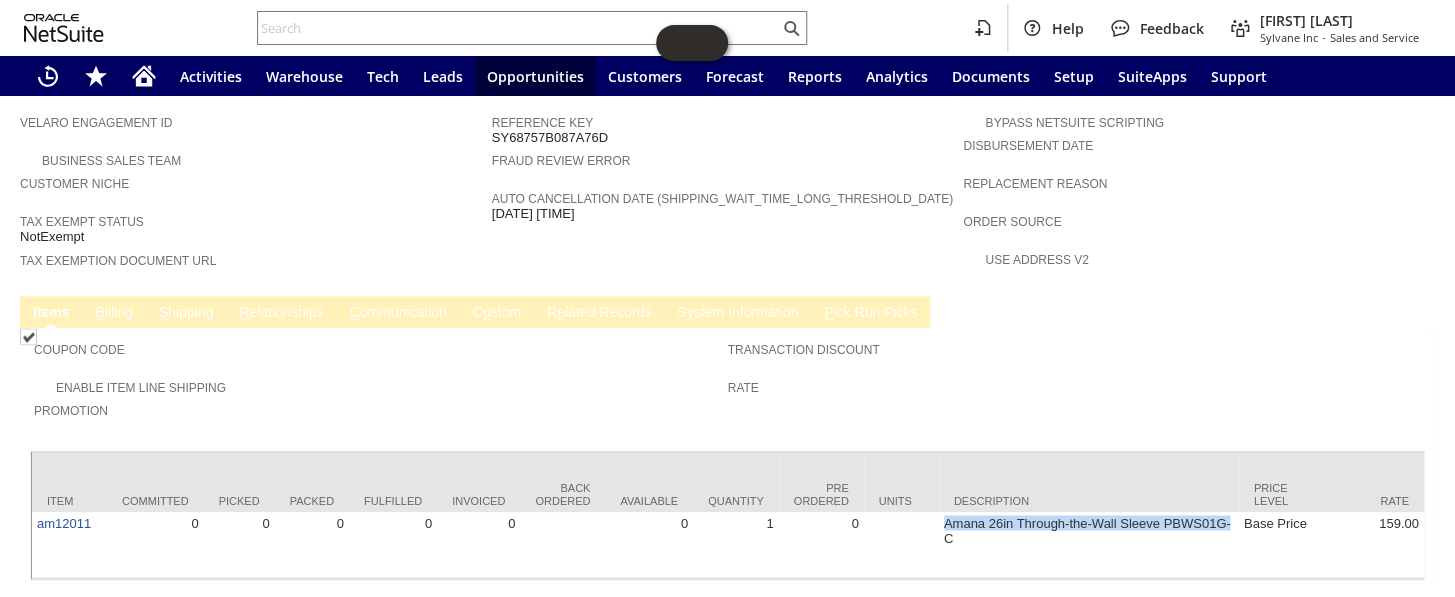 scroll, scrollTop: 0, scrollLeft: 0, axis: both 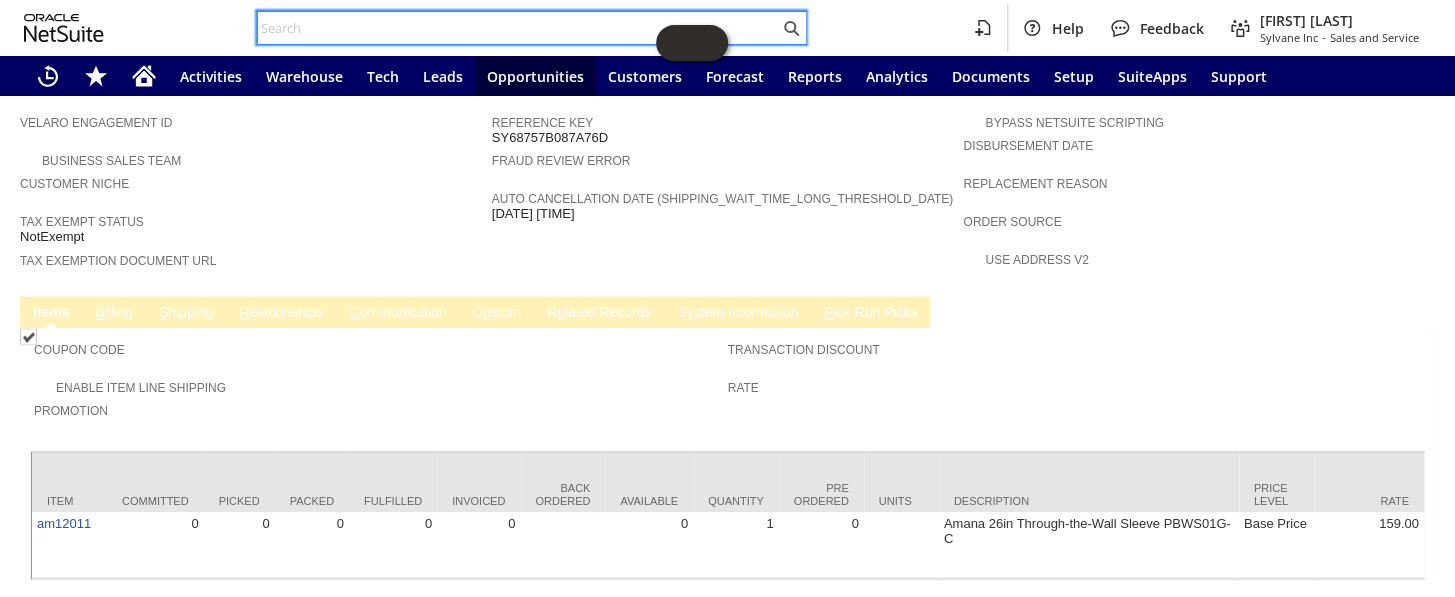 click at bounding box center [518, 28] 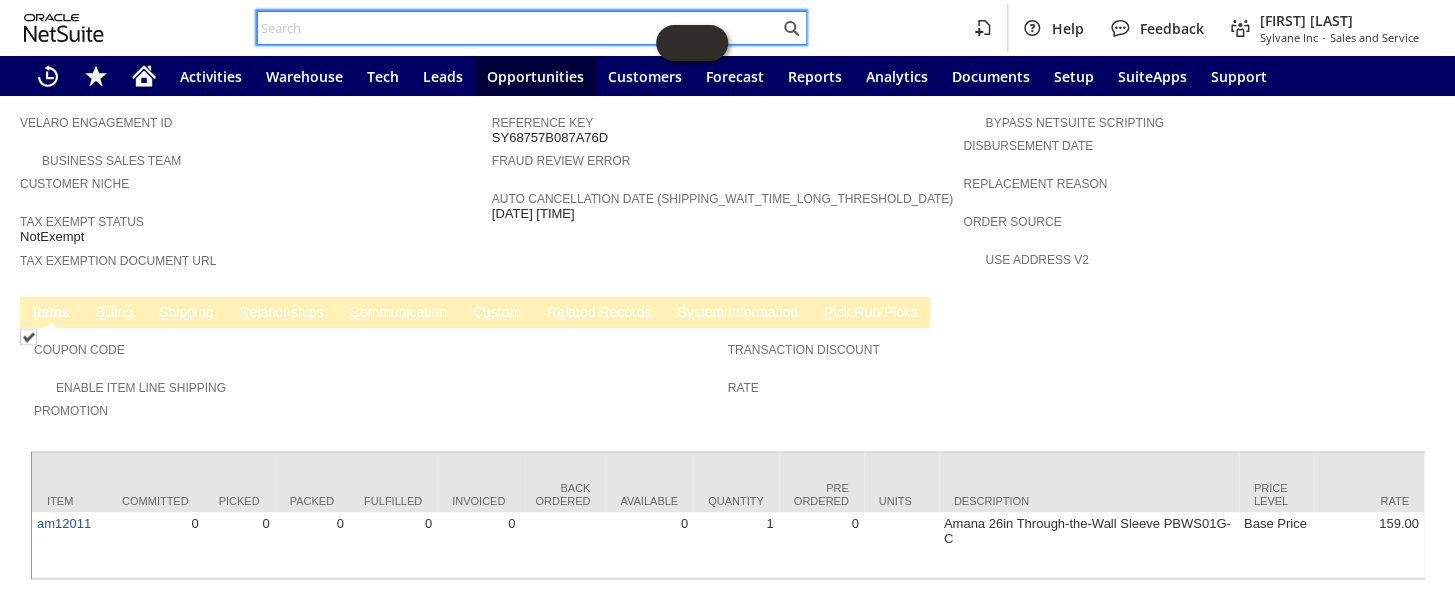 paste on "P216017" 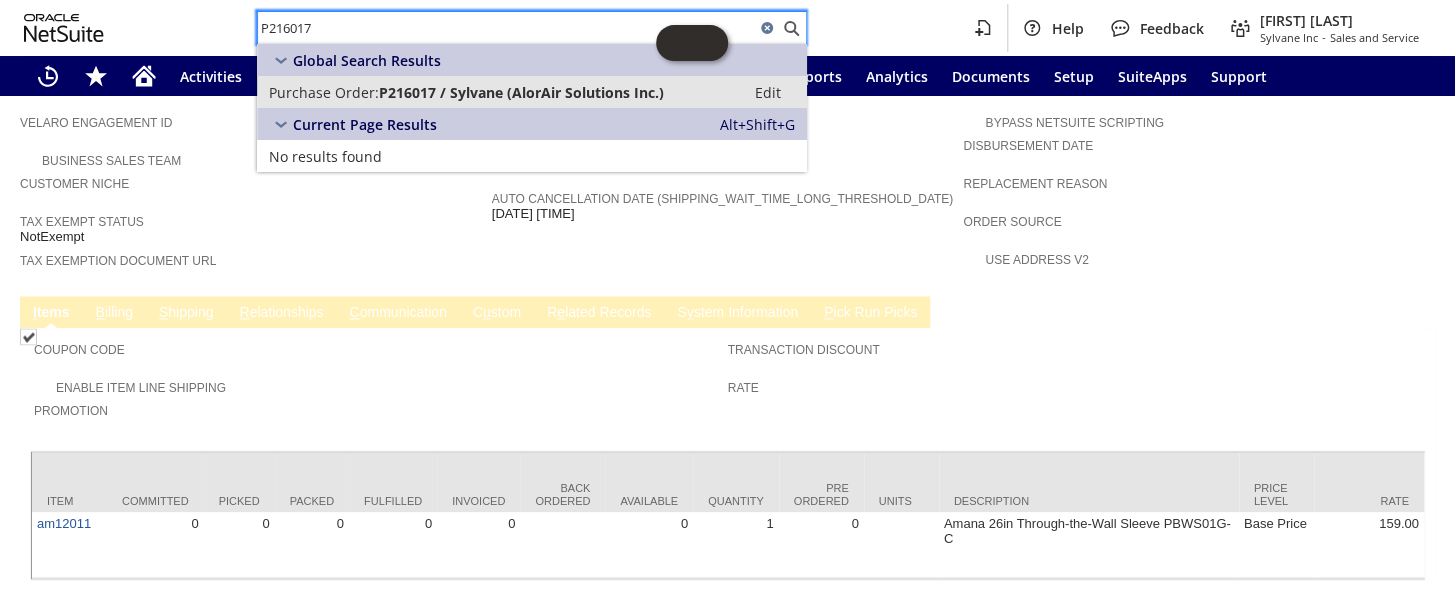 type on "P216017" 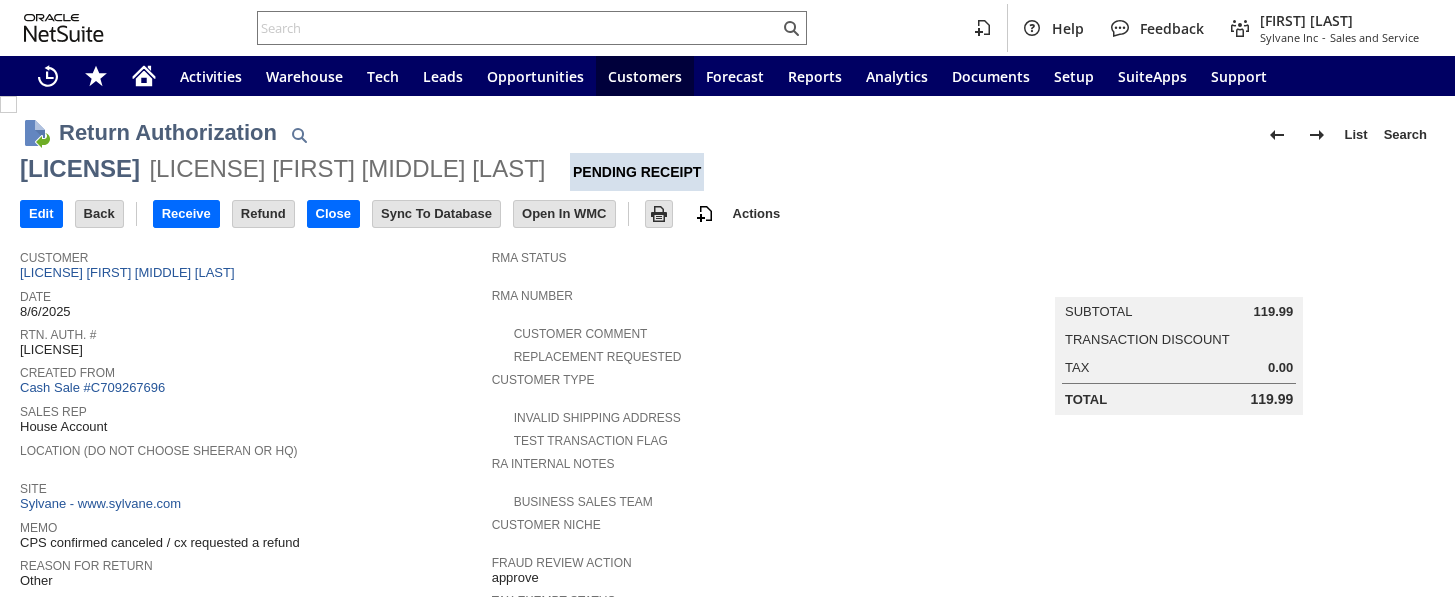 scroll, scrollTop: 0, scrollLeft: 0, axis: both 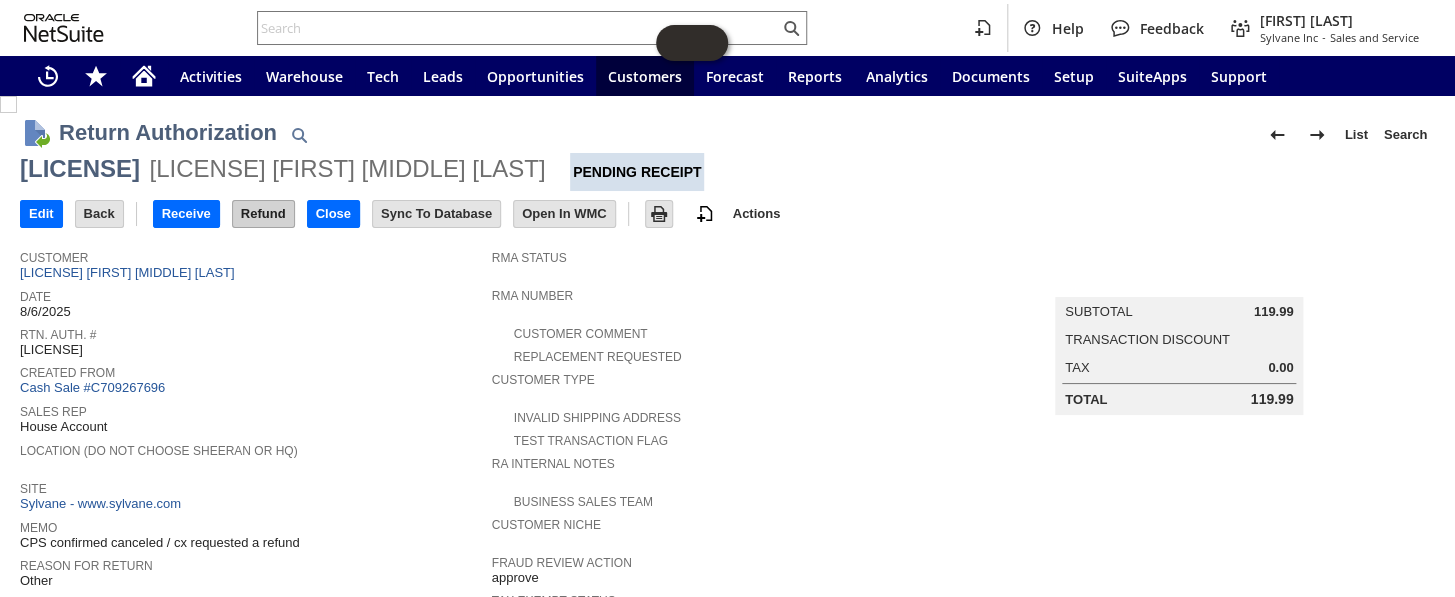 click on "Refund" at bounding box center (263, 214) 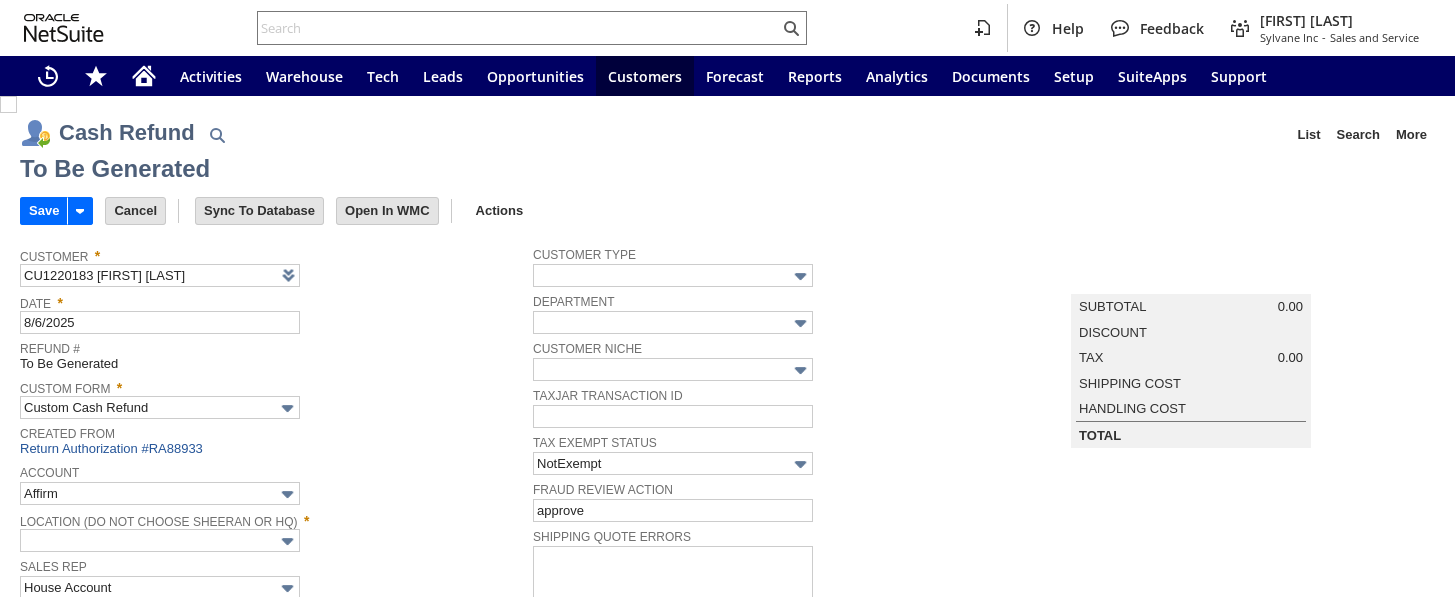 scroll, scrollTop: 0, scrollLeft: 0, axis: both 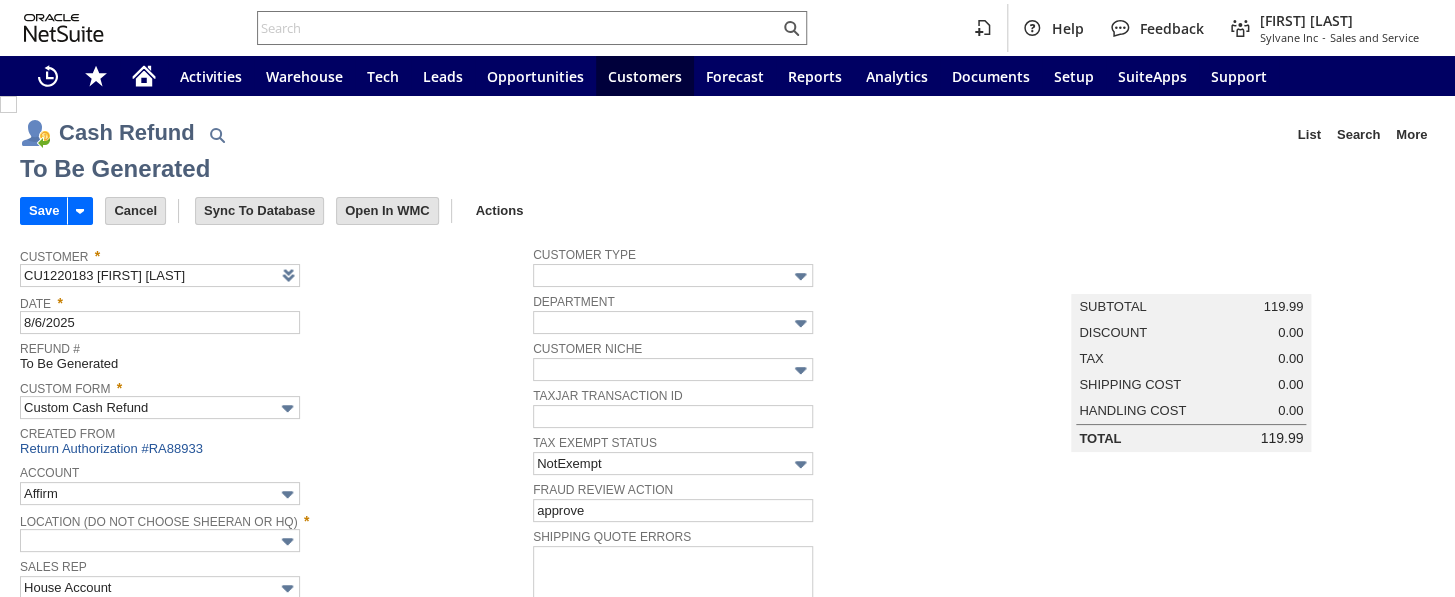 type on "Regions - Merchant 0414" 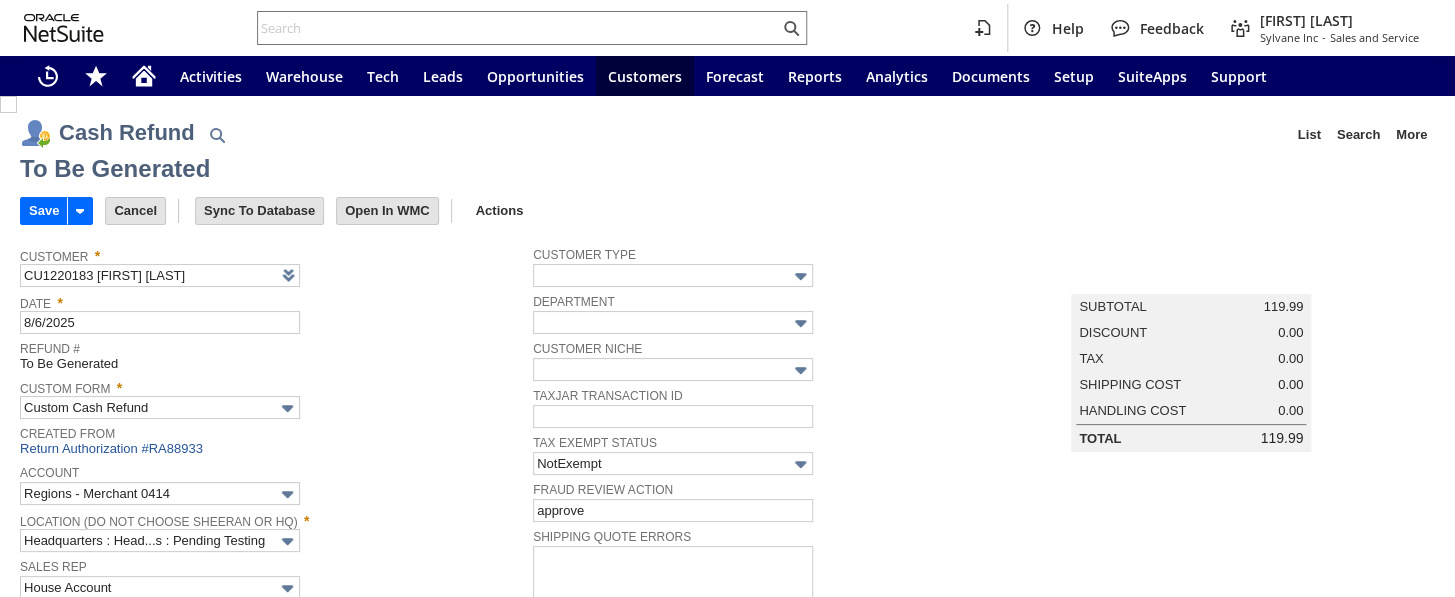 scroll, scrollTop: 966, scrollLeft: 0, axis: vertical 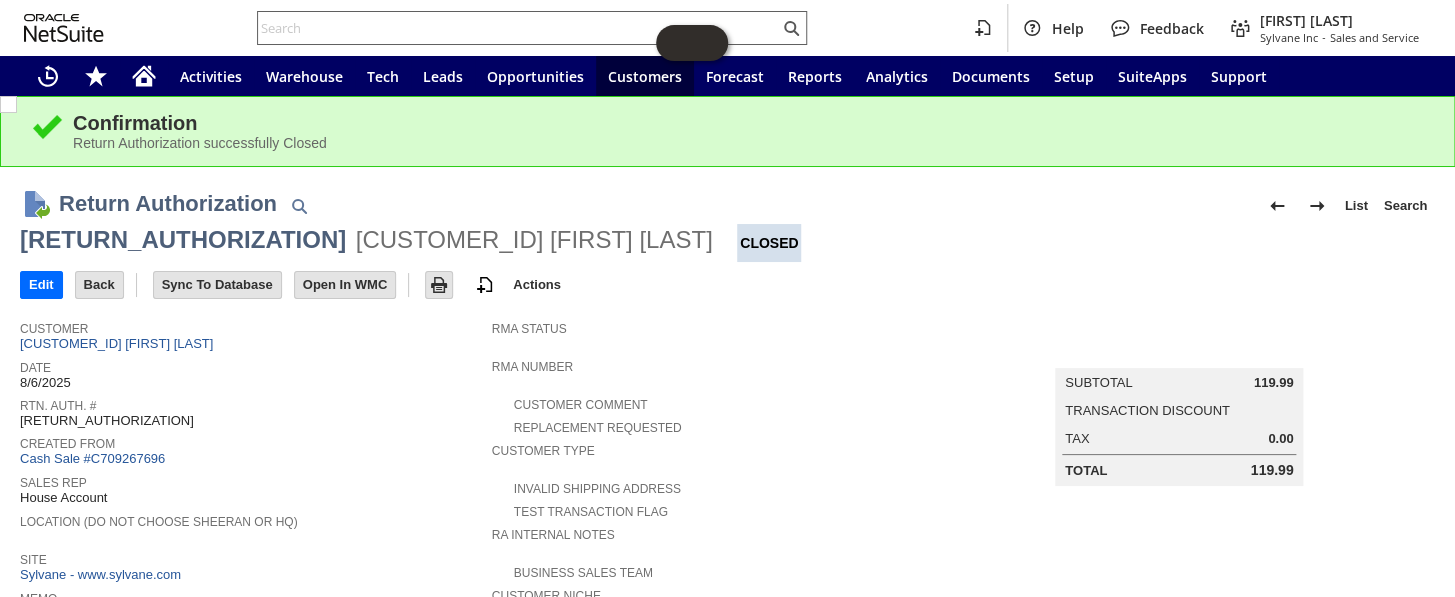 click at bounding box center (518, 28) 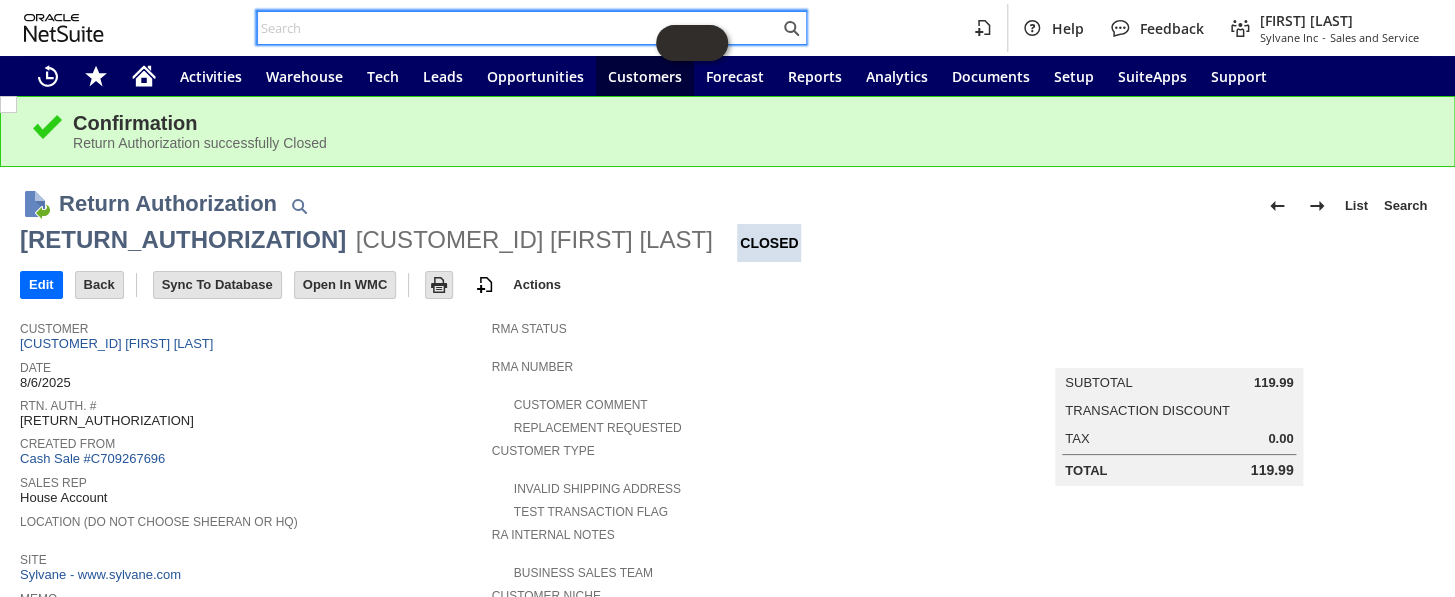 paste on "RA88571" 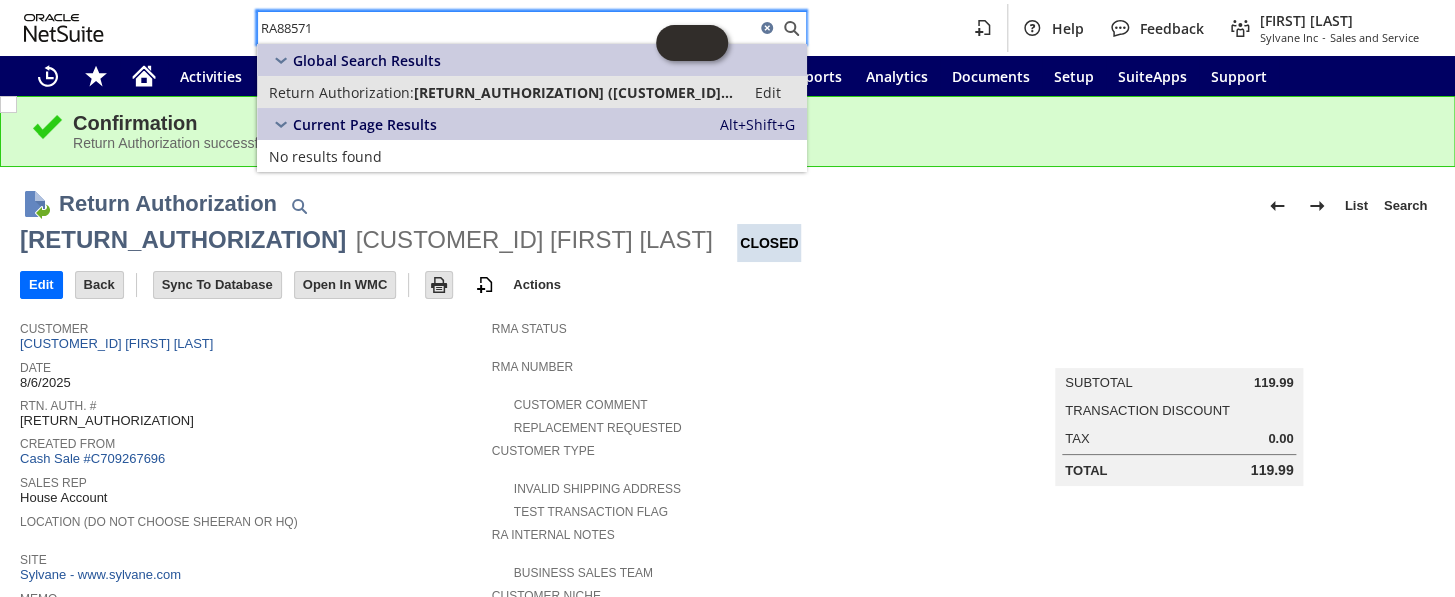 type on "RA88571" 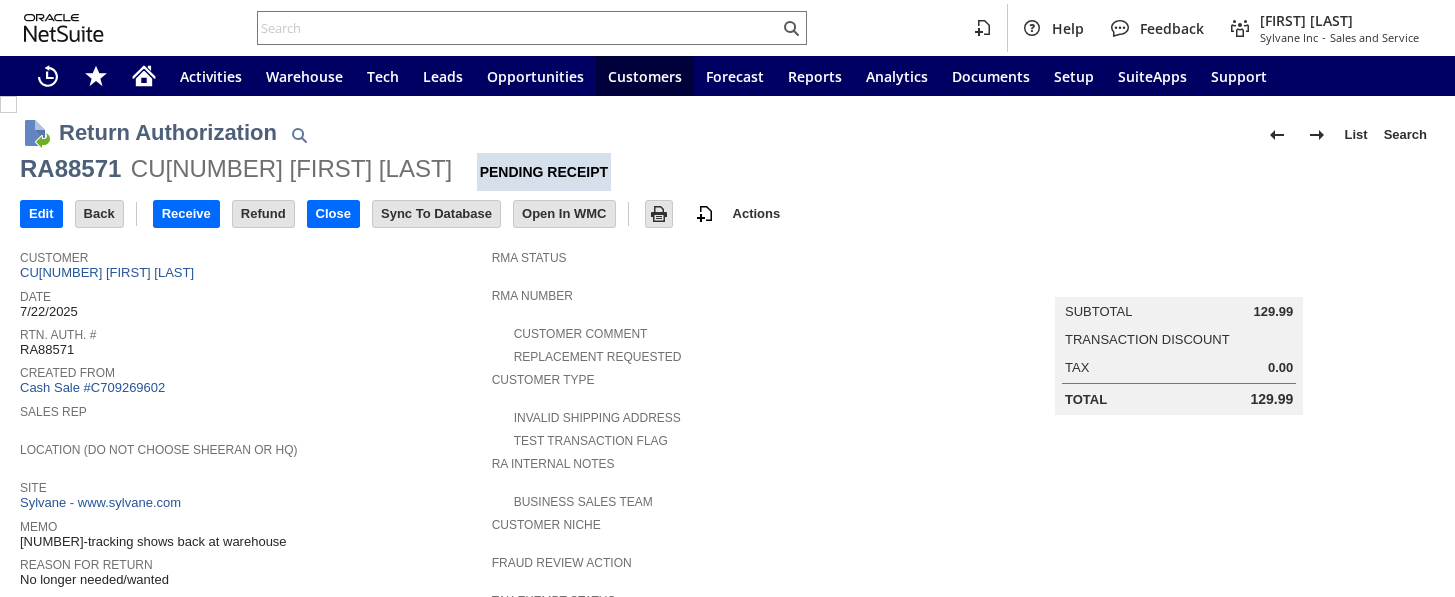 scroll, scrollTop: 0, scrollLeft: 0, axis: both 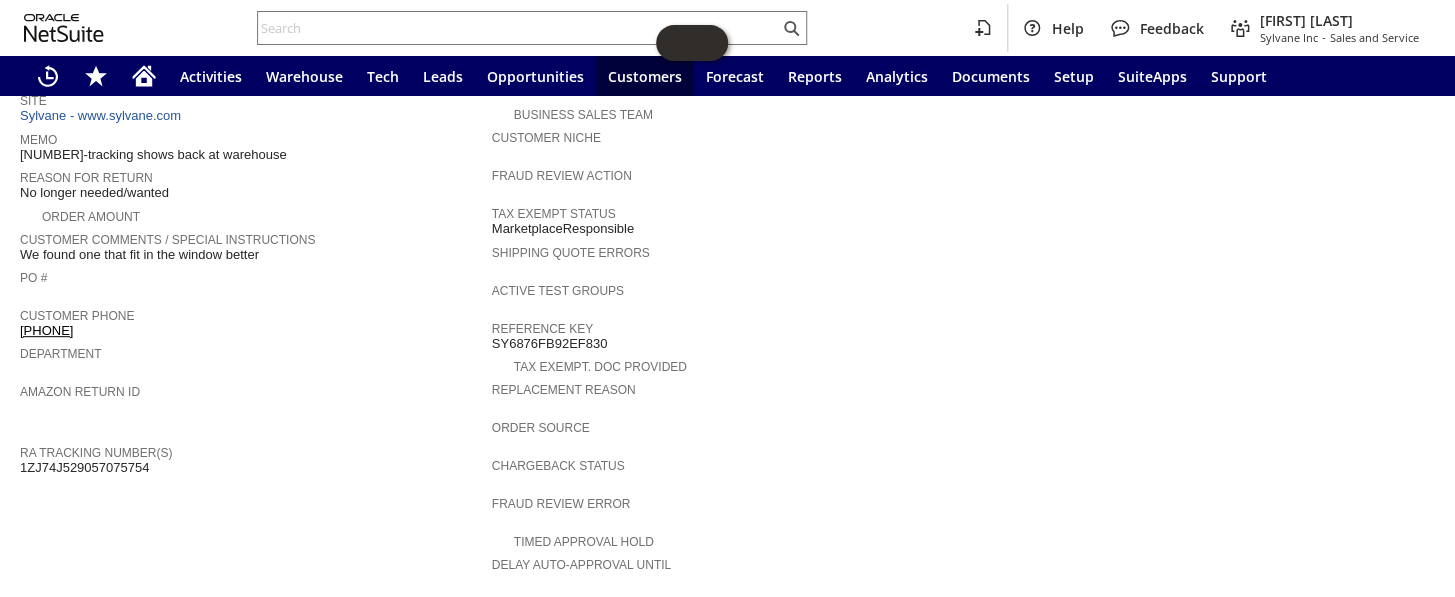 drag, startPoint x: 155, startPoint y: 433, endPoint x: 20, endPoint y: 437, distance: 135.05925 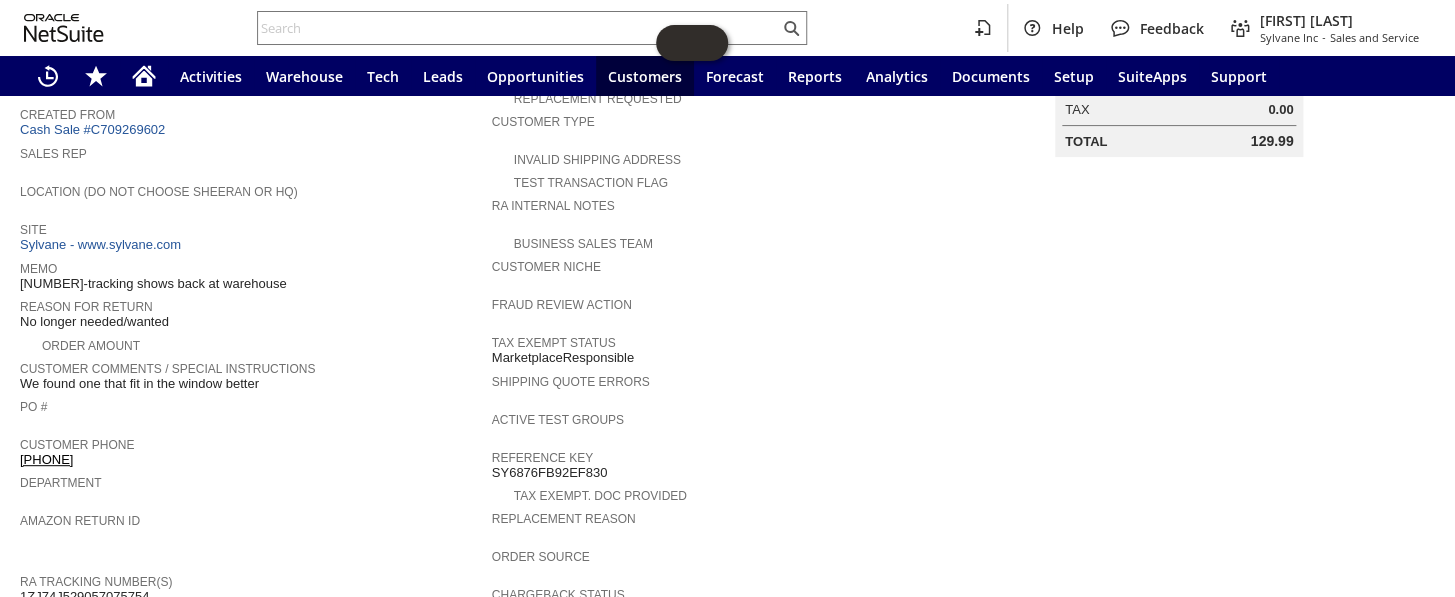 scroll, scrollTop: 205, scrollLeft: 0, axis: vertical 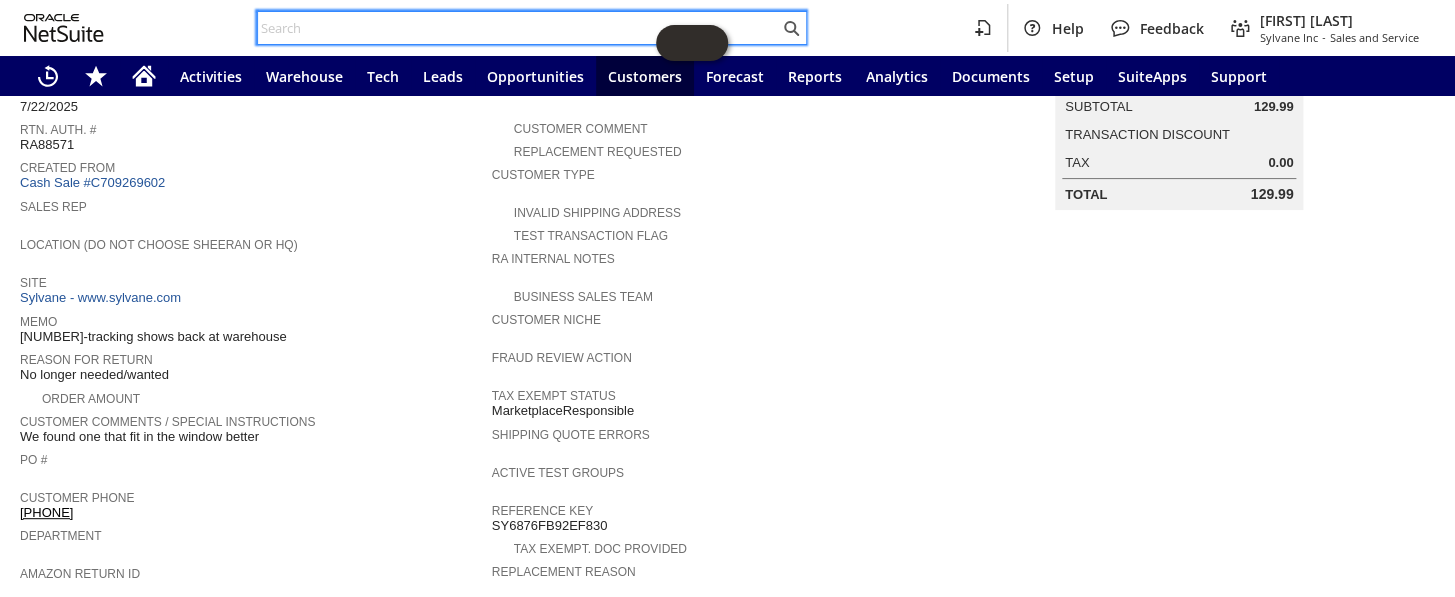 click at bounding box center (518, 28) 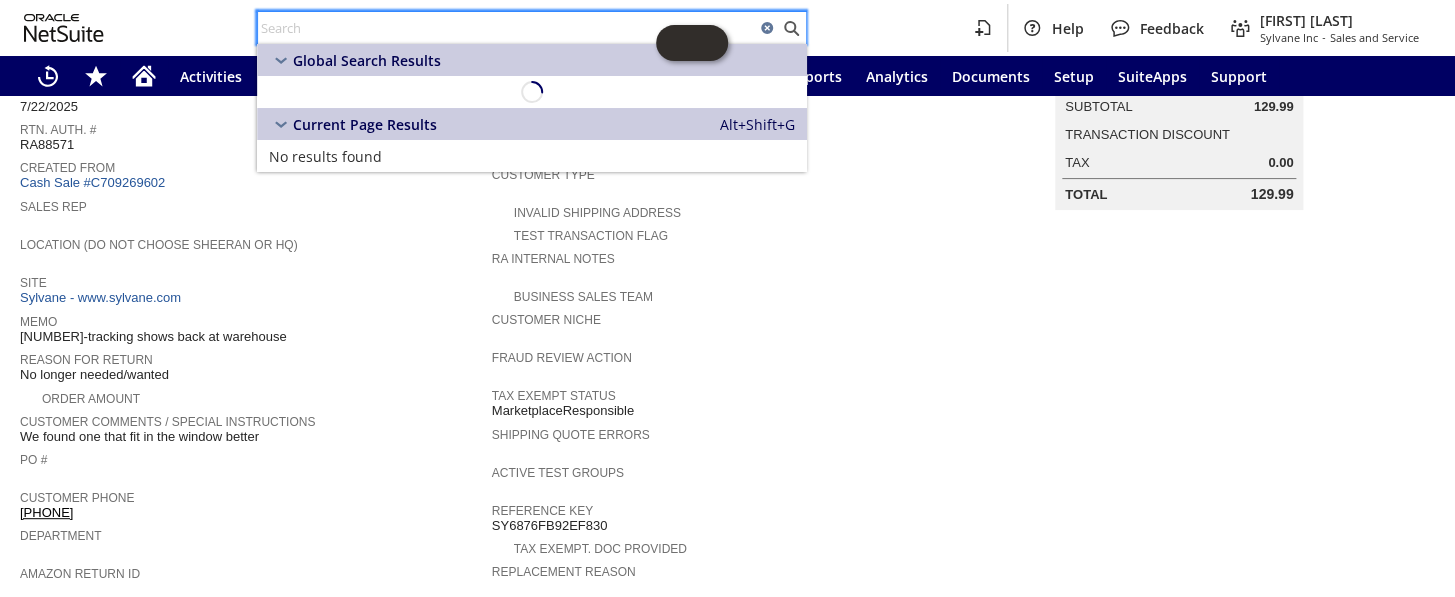 type on "1ZJ74J529057075754" 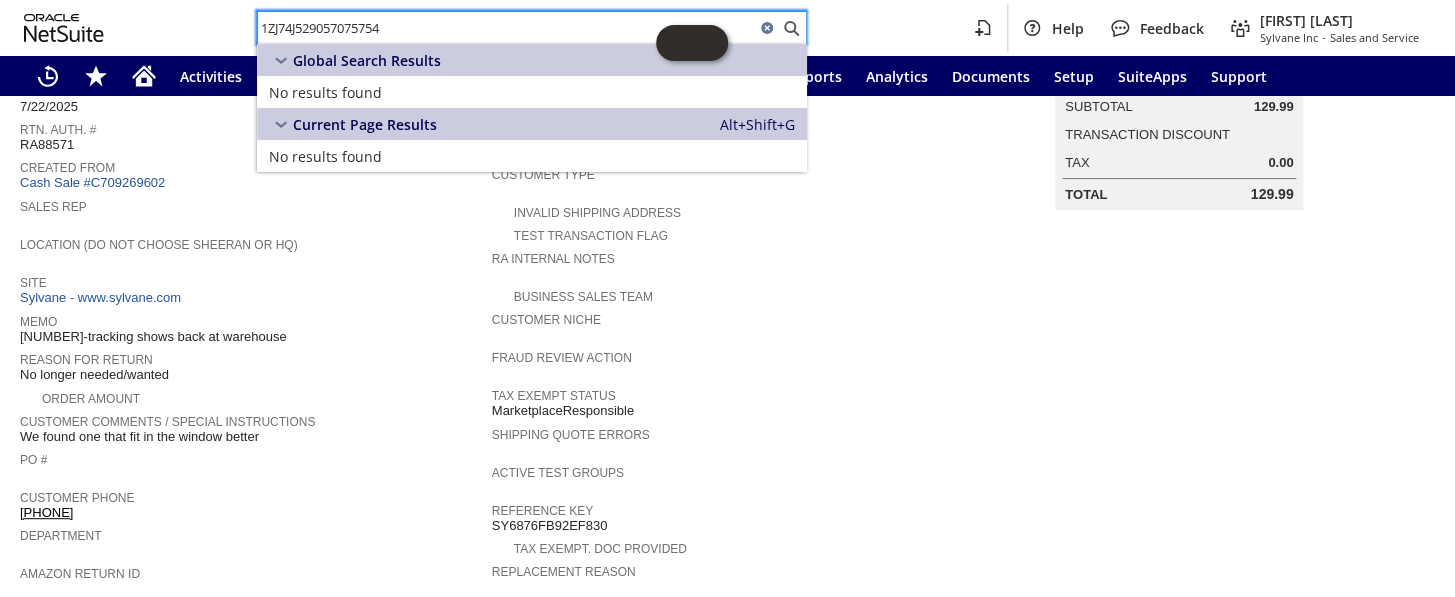 drag, startPoint x: 350, startPoint y: 29, endPoint x: 199, endPoint y: 32, distance: 151.0298 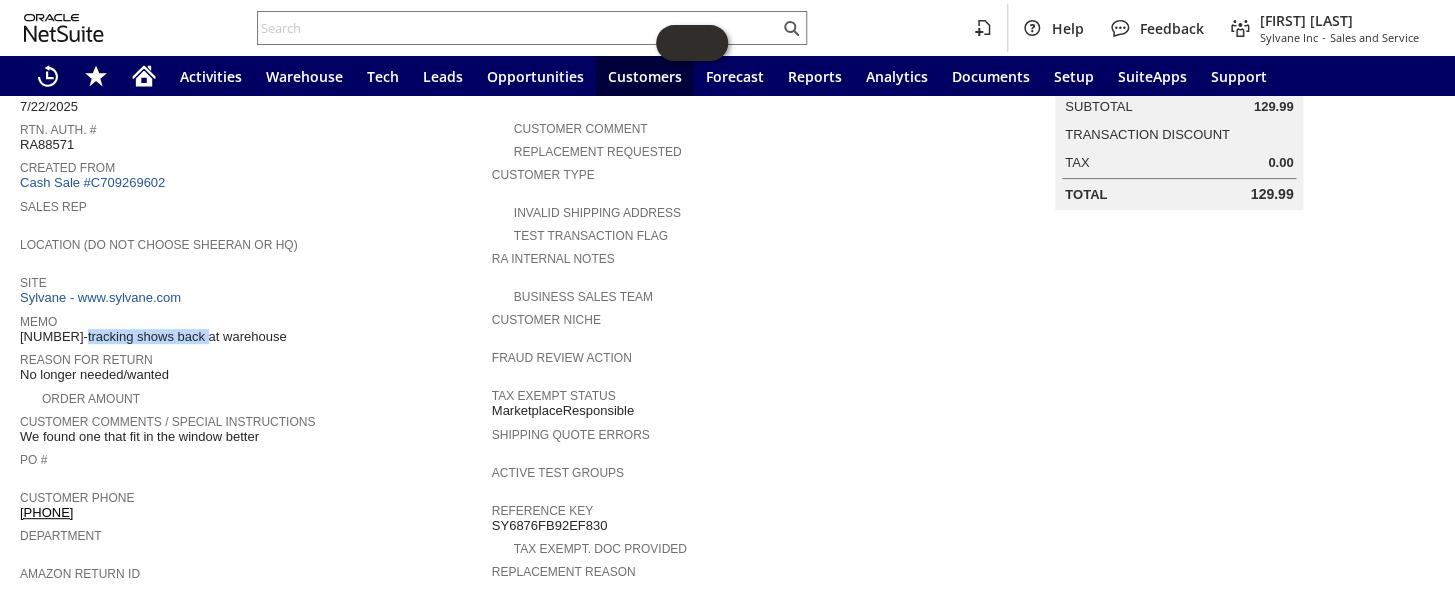 drag, startPoint x: 153, startPoint y: 316, endPoint x: 20, endPoint y: 320, distance: 133.06013 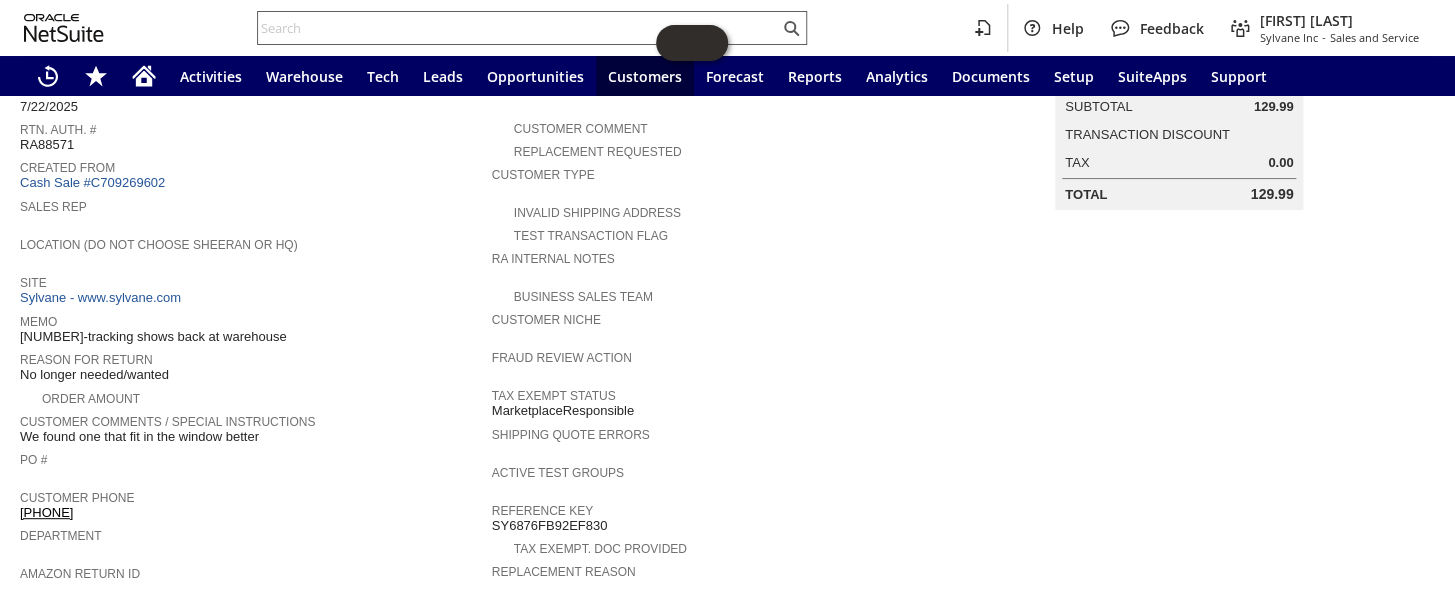 click at bounding box center [518, 28] 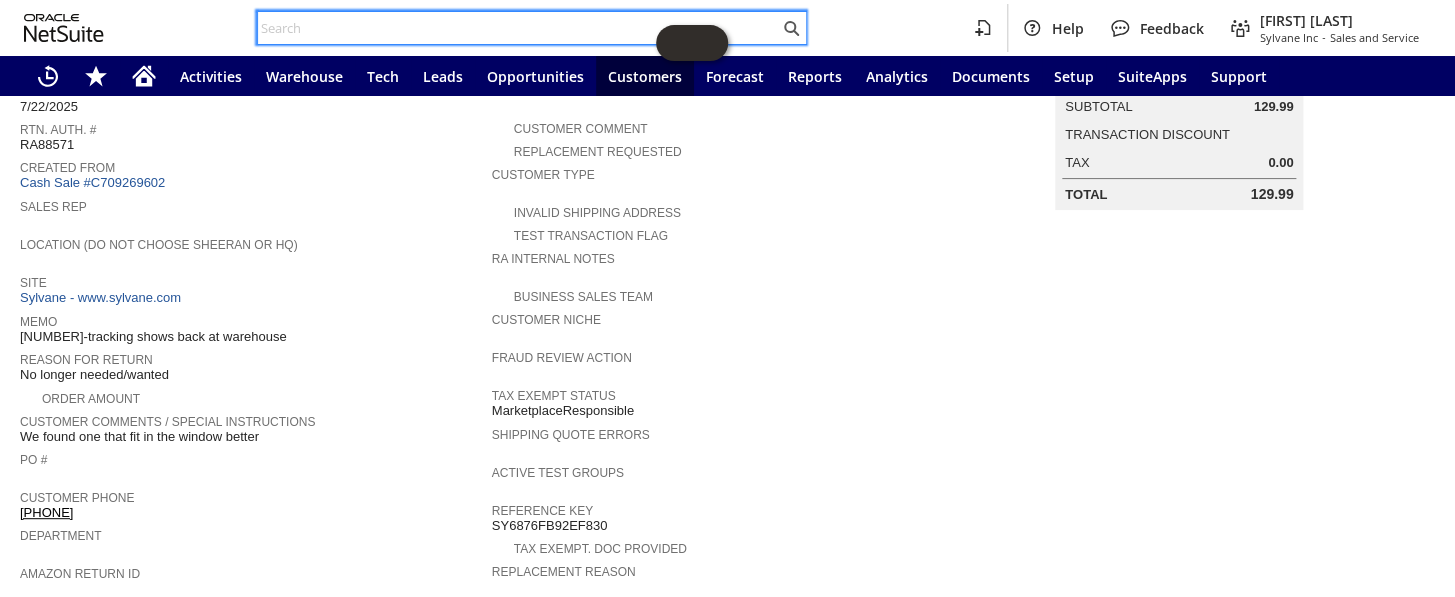 paste on "113-6954203-9174625-" 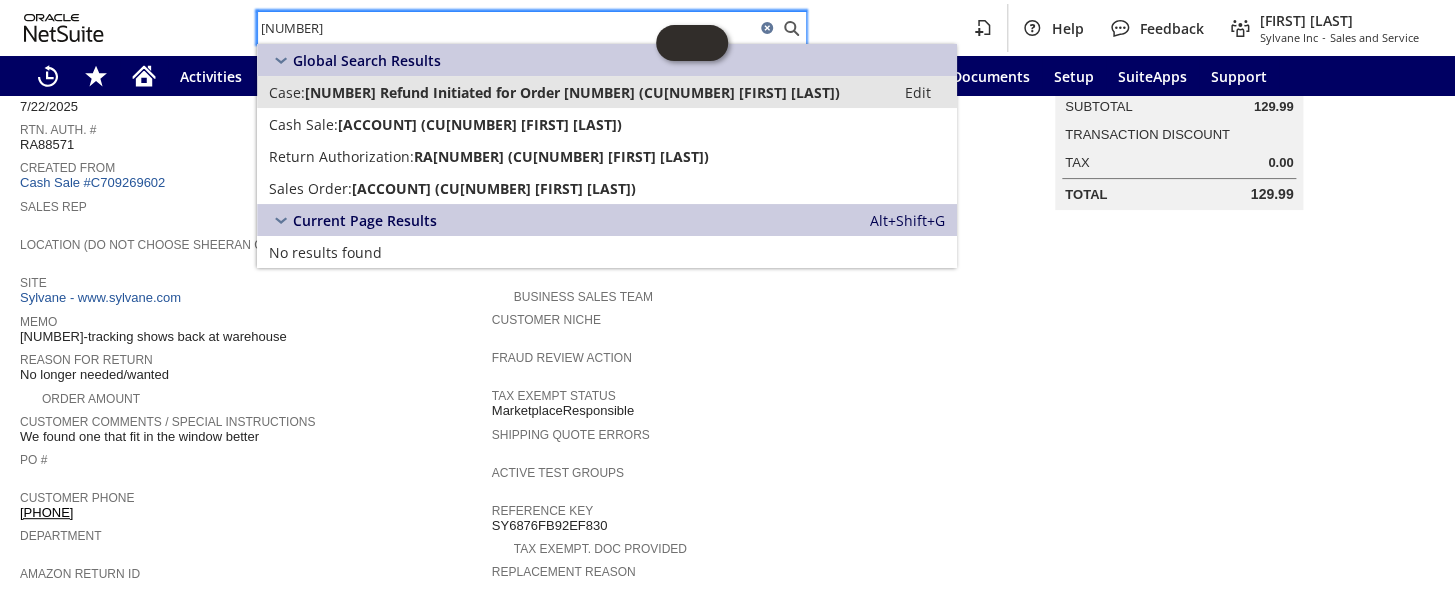 type on "[CREDIT_CARD]" 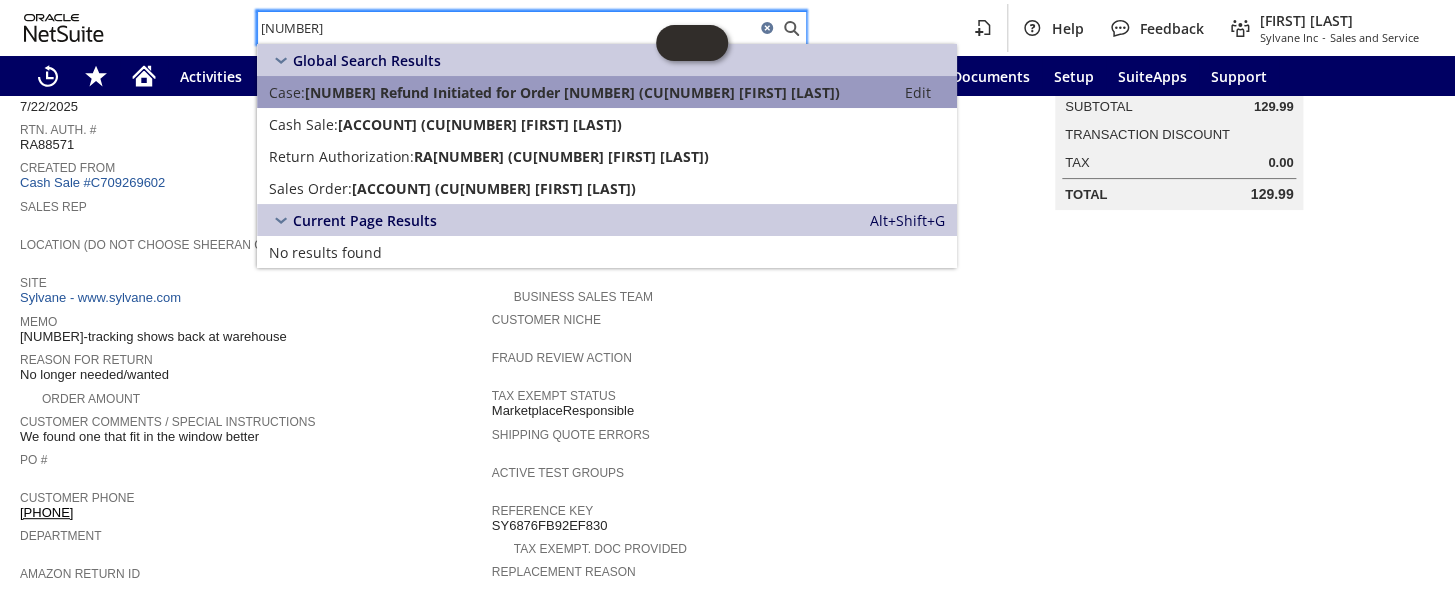 click on "902070 Refund Initiated for Order 113-6954203-9174625 (CU1226529 Leslie Schuller)" at bounding box center (572, 92) 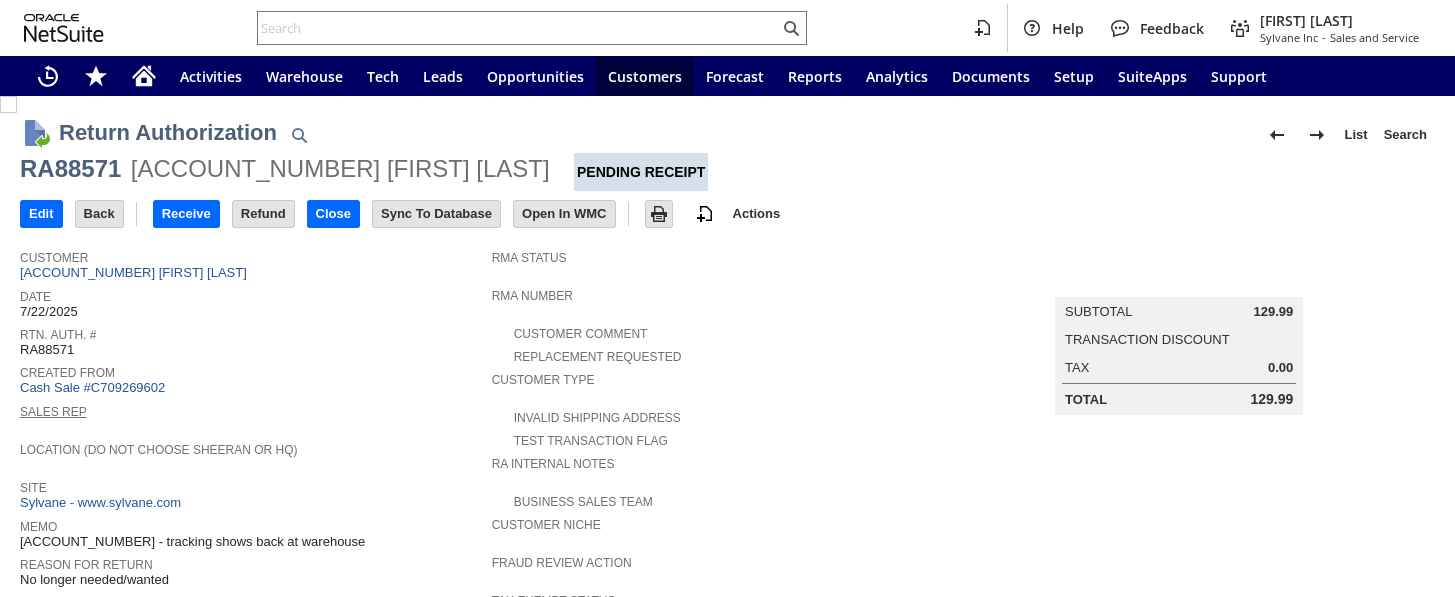 scroll, scrollTop: 0, scrollLeft: 0, axis: both 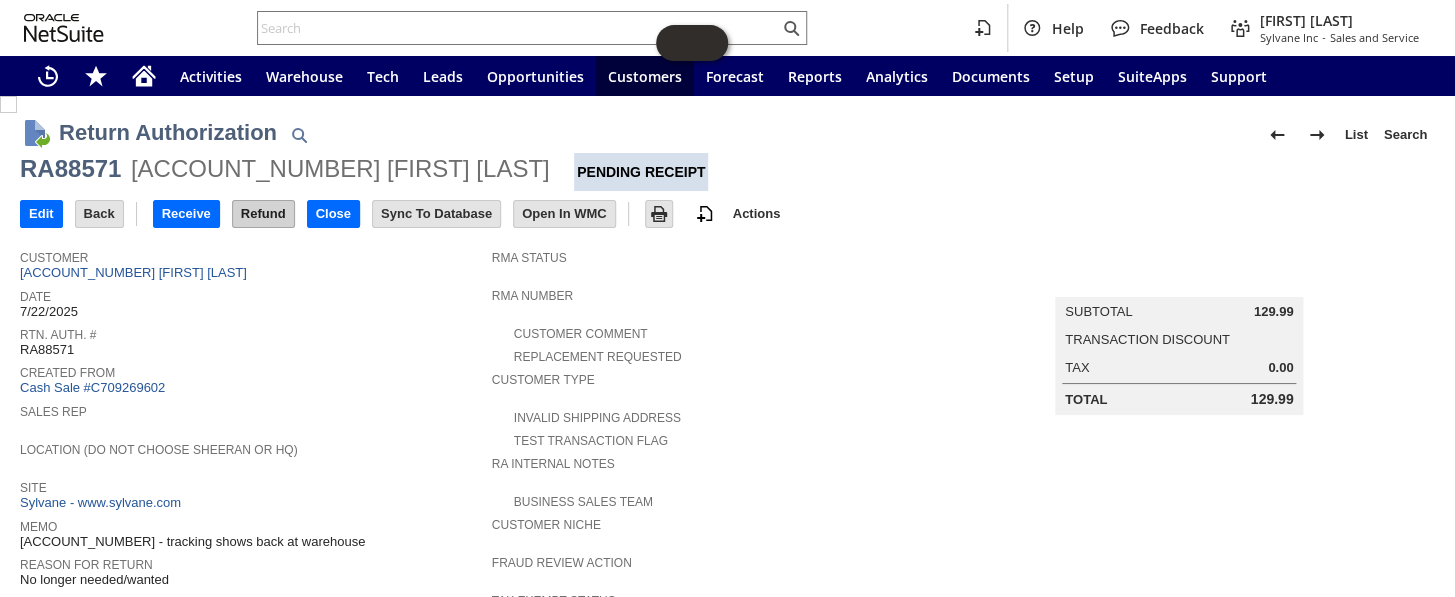 click on "Refund" at bounding box center [263, 214] 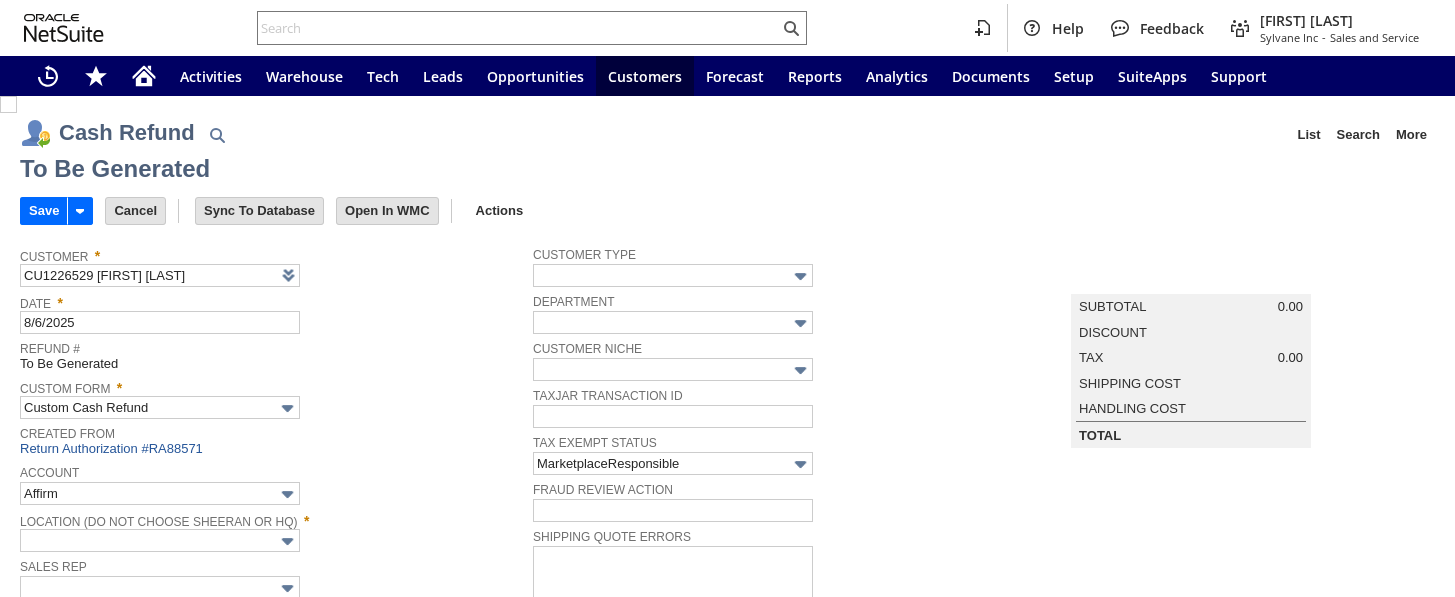 scroll, scrollTop: 0, scrollLeft: 0, axis: both 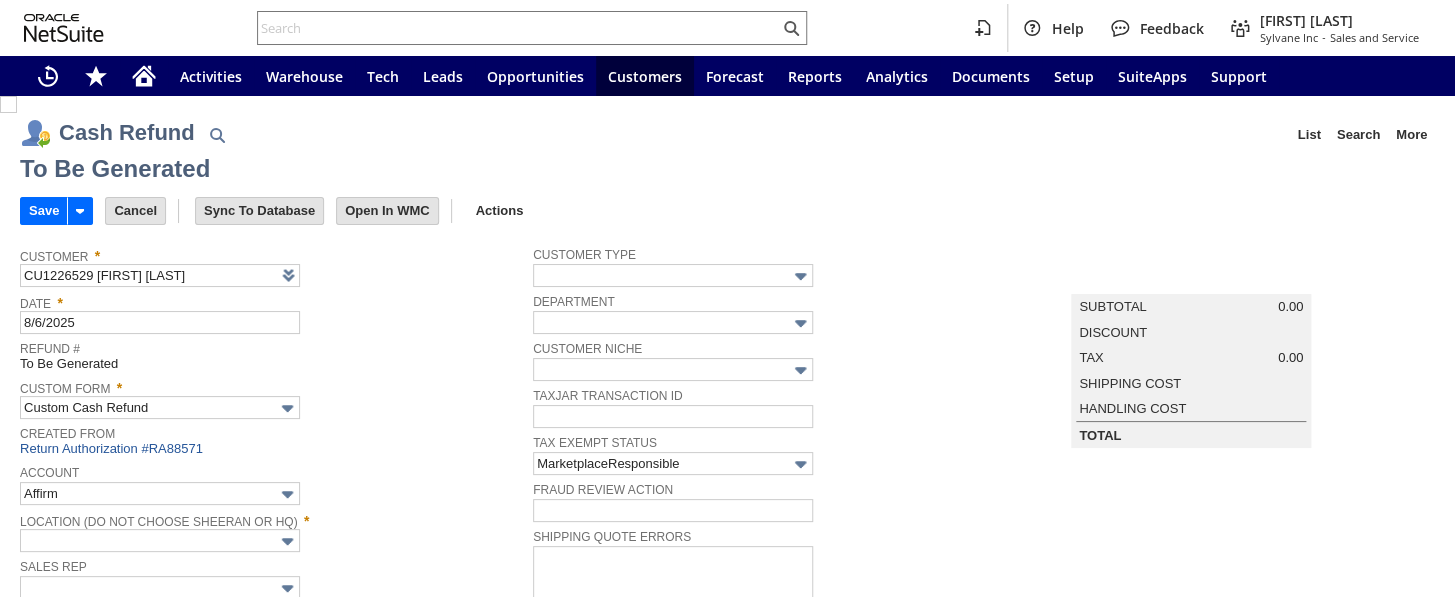 type on "Amazon Undeposited Funds" 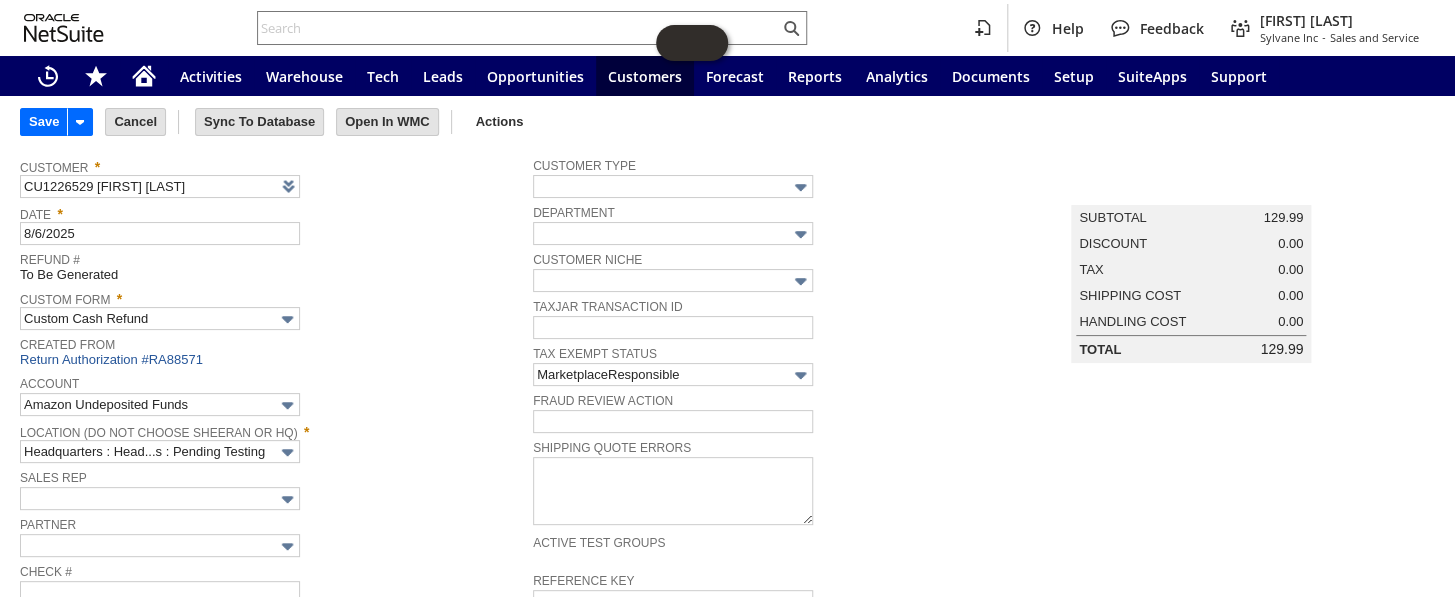 scroll, scrollTop: 0, scrollLeft: 0, axis: both 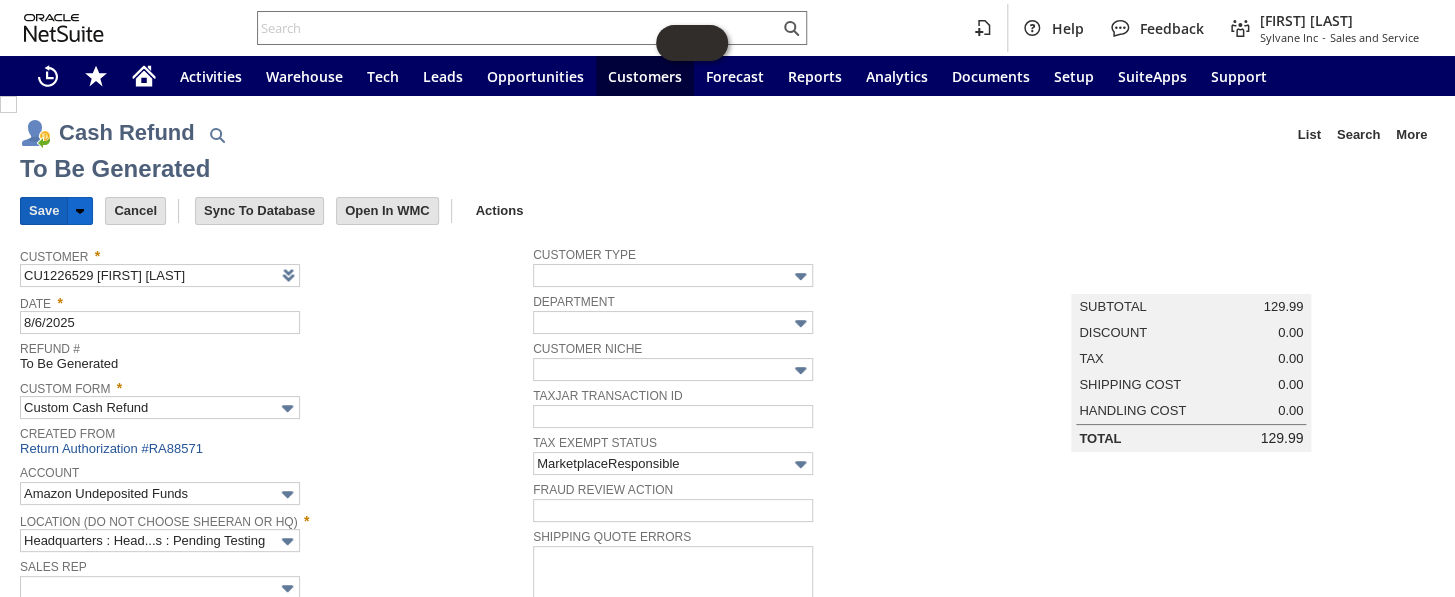 click on "Save" at bounding box center (44, 211) 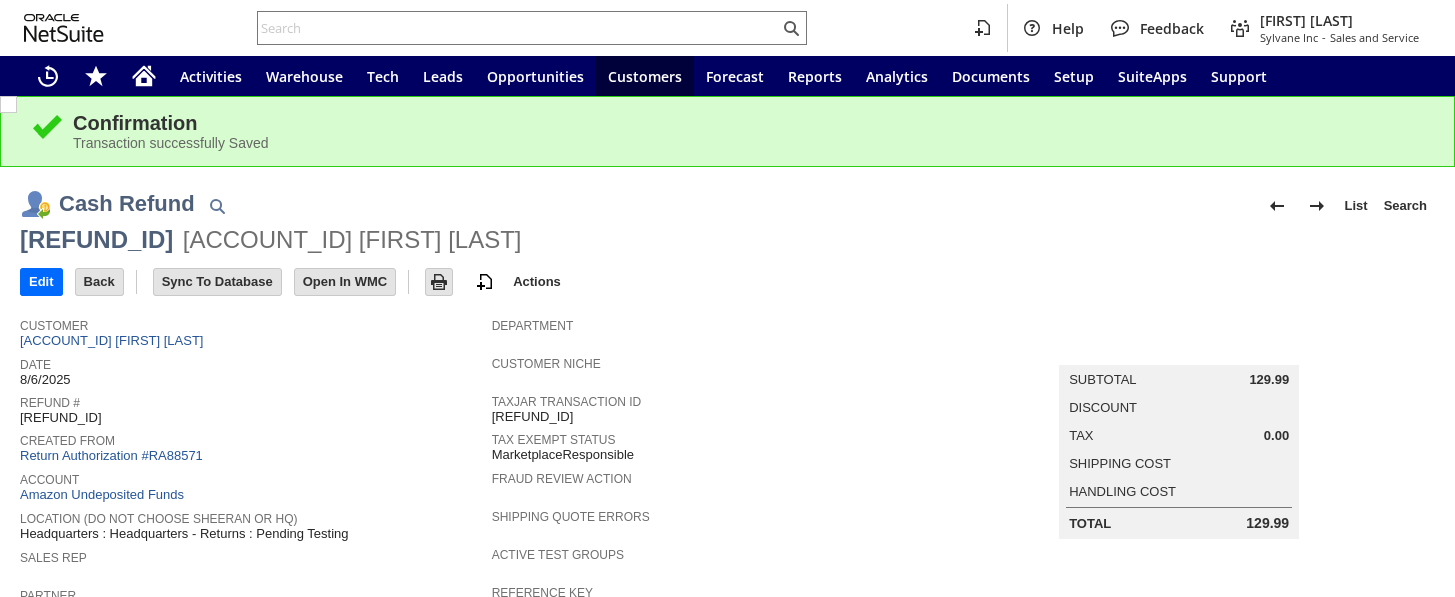 scroll, scrollTop: 0, scrollLeft: 0, axis: both 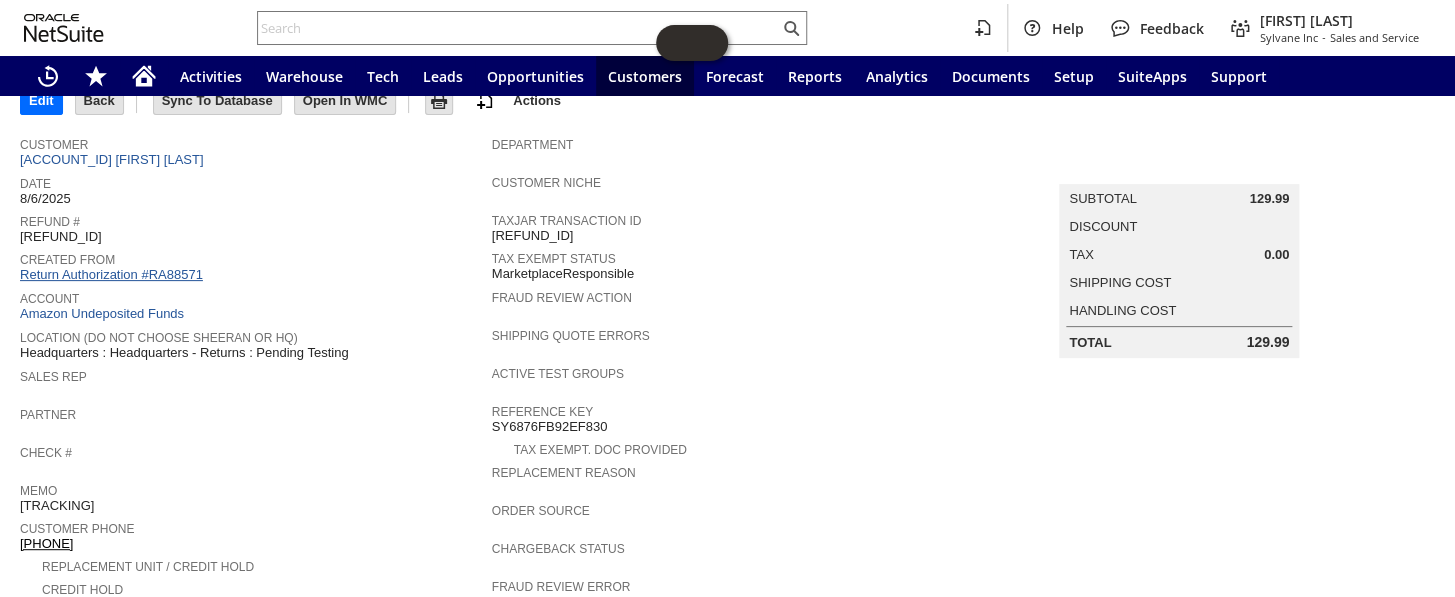 click on "Return Authorization #RA88571" at bounding box center [111, 274] 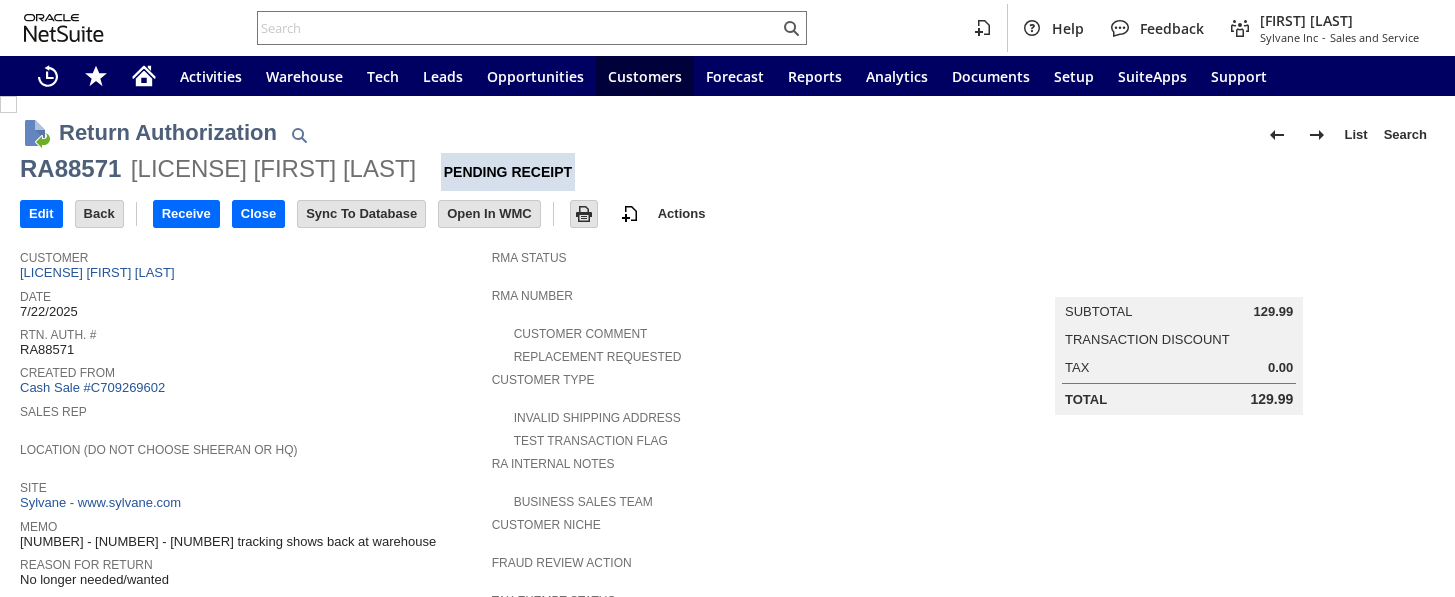 scroll, scrollTop: 0, scrollLeft: 0, axis: both 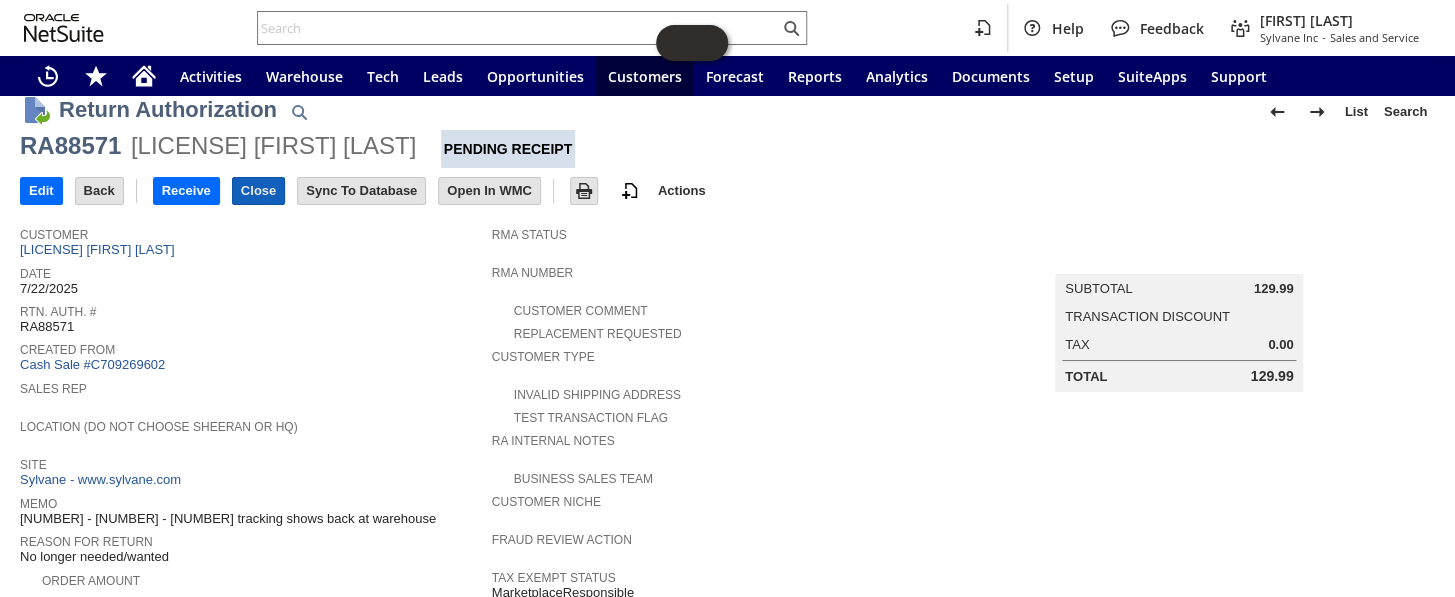 click on "Close" at bounding box center [258, 191] 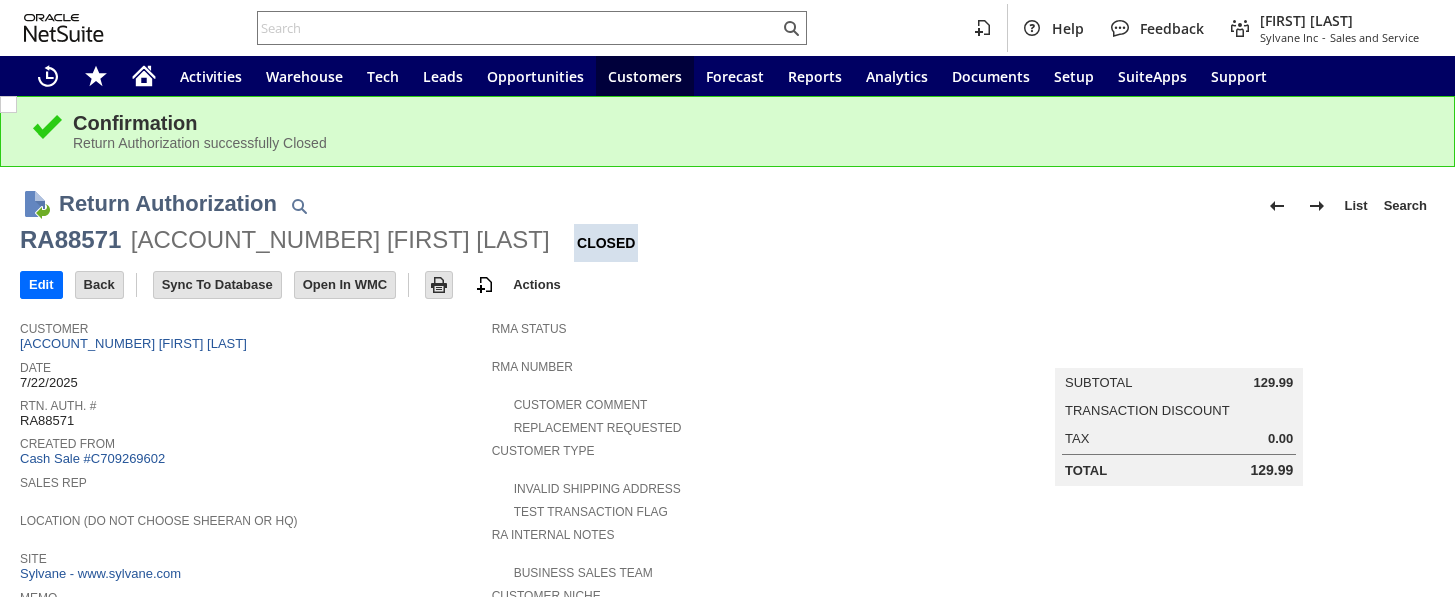scroll, scrollTop: 0, scrollLeft: 0, axis: both 